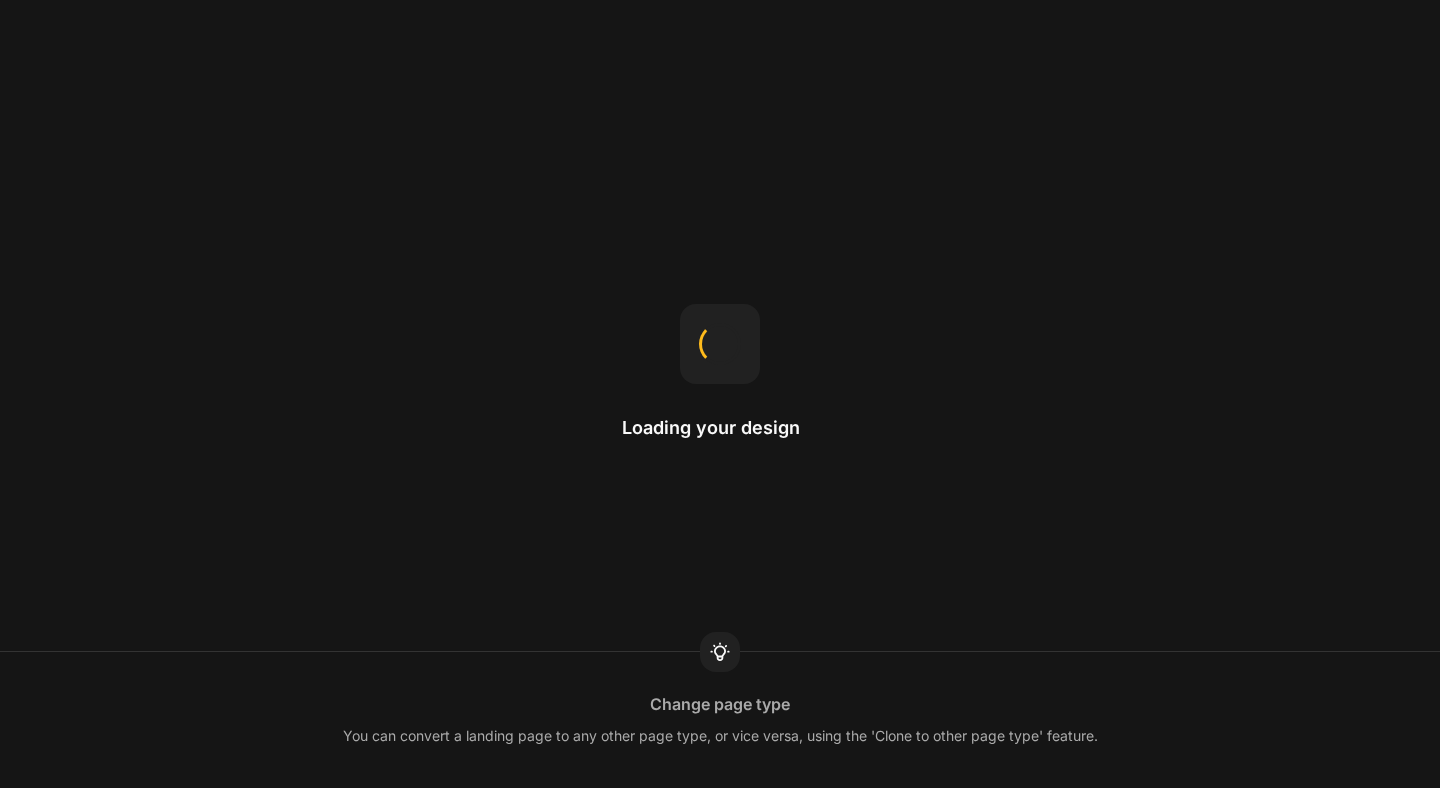 scroll, scrollTop: 0, scrollLeft: 0, axis: both 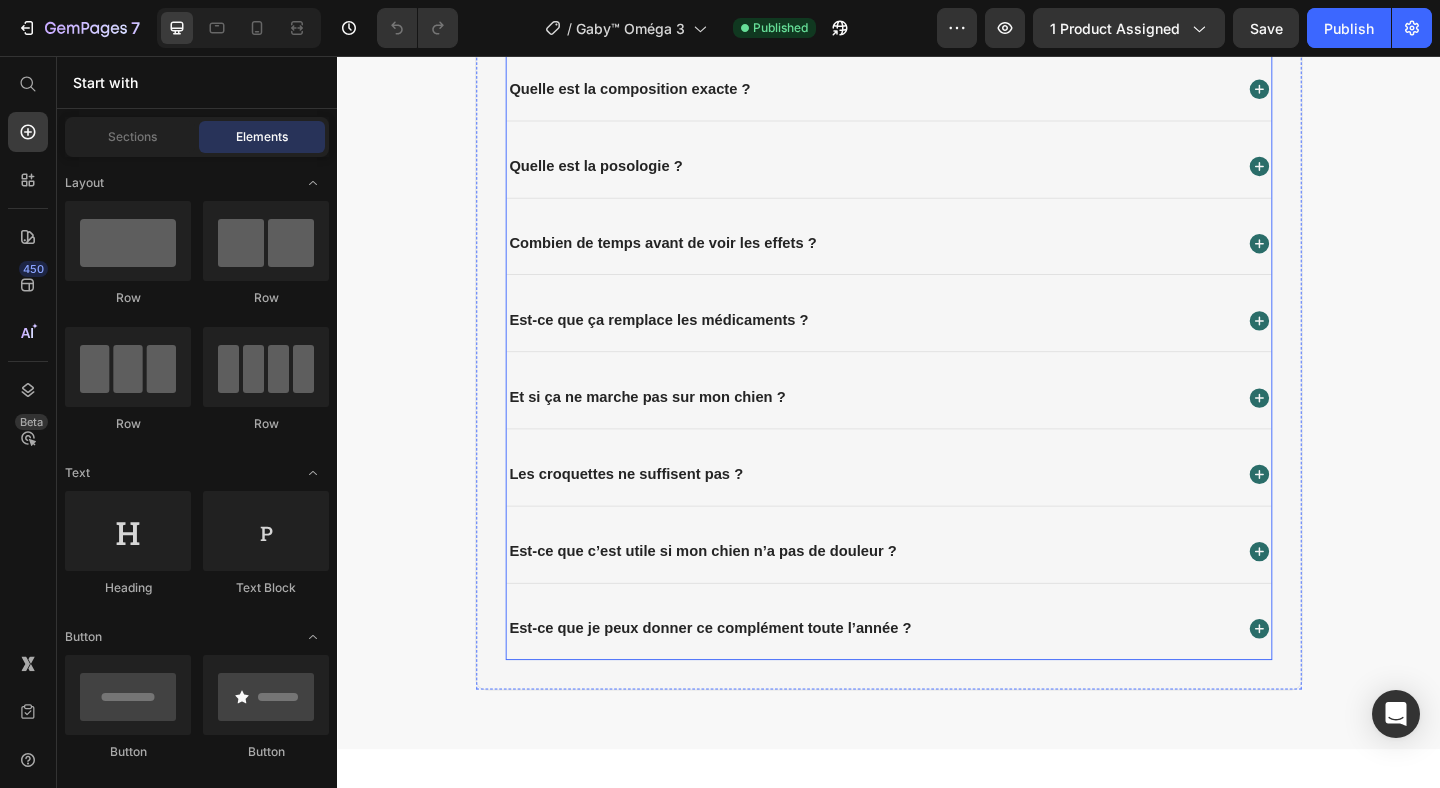 click on "Comment savoir si Gaby™ est une vraie société sérieuse ?" at bounding box center (916, -159) 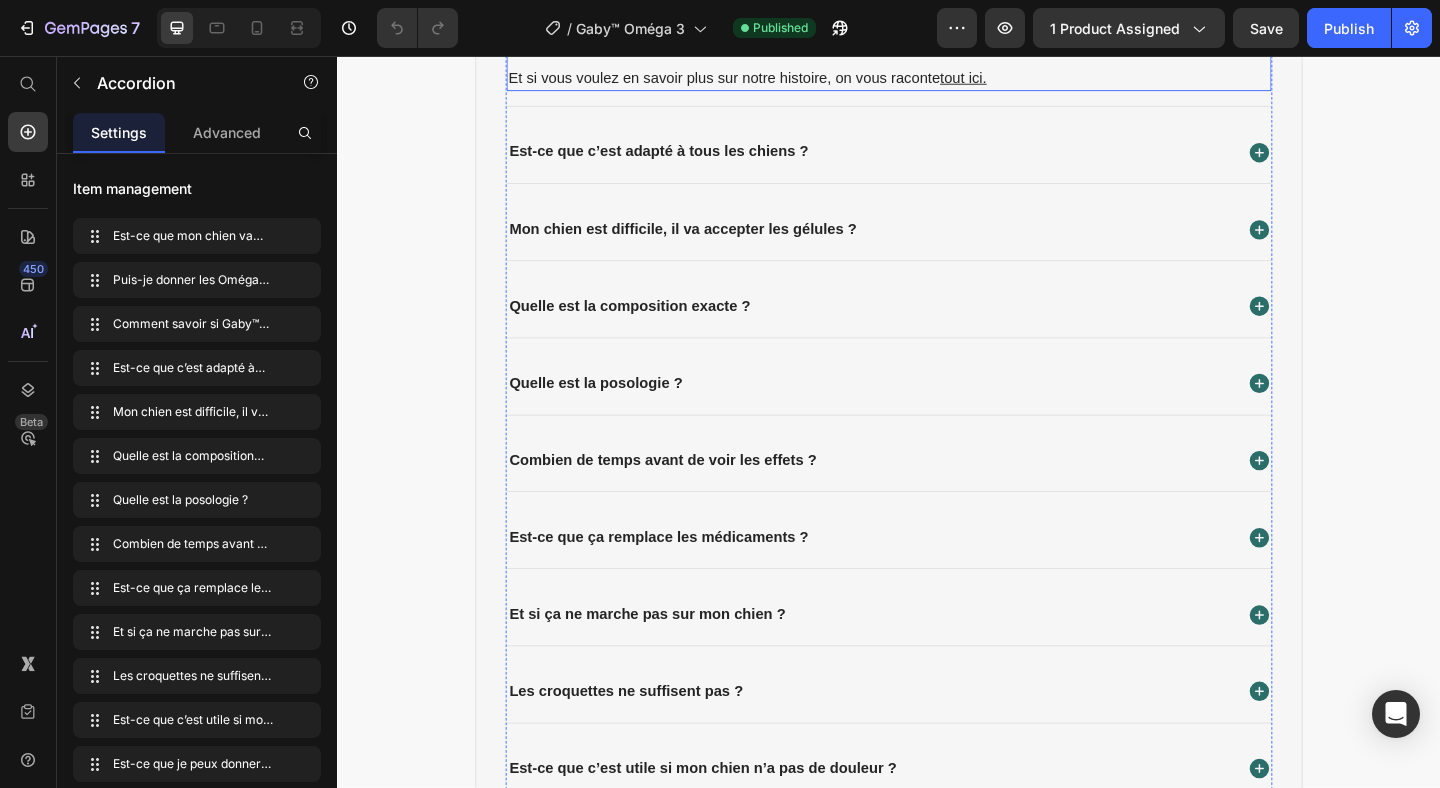 click on "Notre entreprise est immatriculée en [GEOGRAPHIC_DATA], toutes les informations sont accessibles dans nos mentions légales." at bounding box center (937, -52) 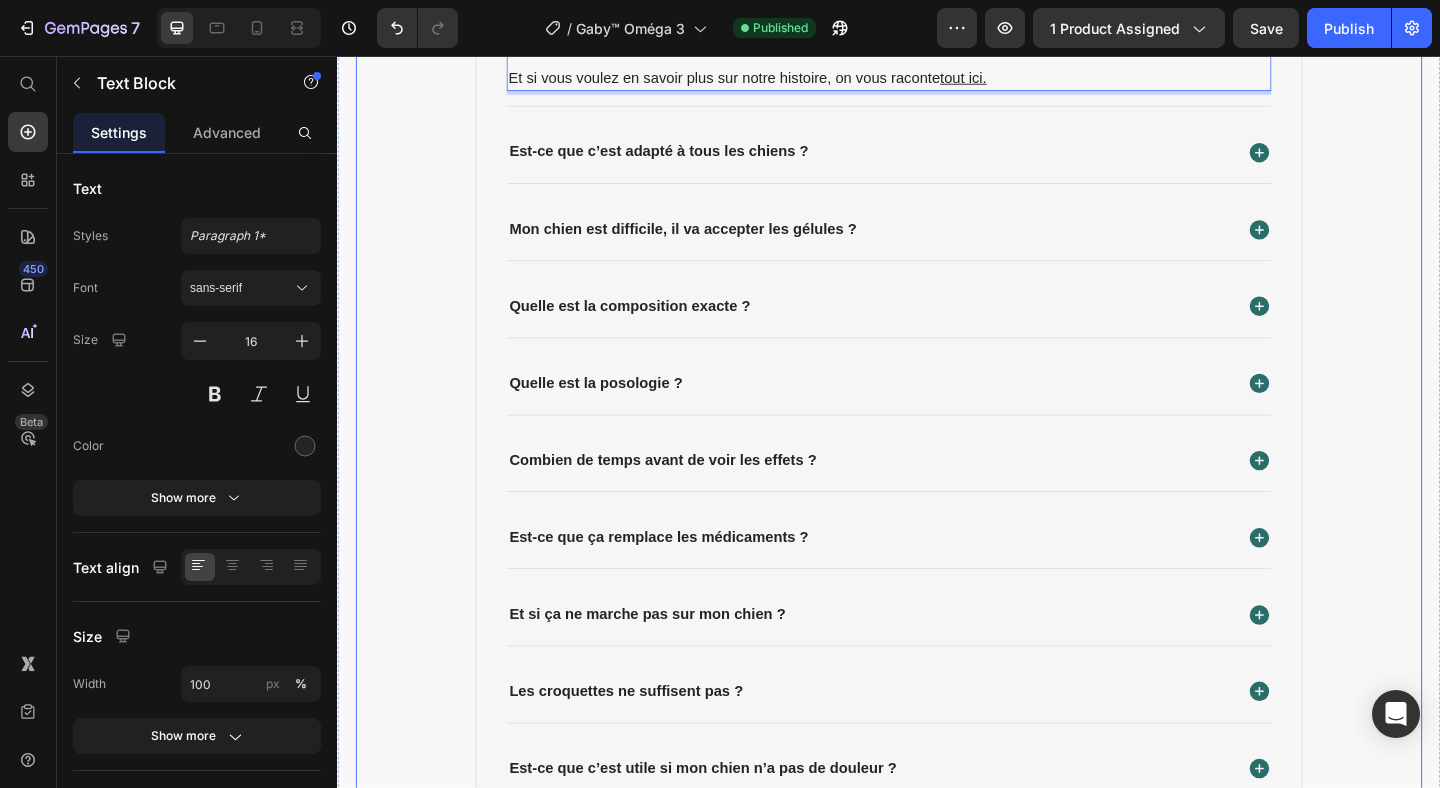 click on "FAQ - Vos questions les plus fréquentes. Heading
Est-ce que mon chien va vraiment voir une différence ?
Puis-je donner les Omégas 3 Gaby™ en même temps qu’un traitement ou un autre complément ?
Comment savoir si Gaby™ est une vraie société sérieuse ? Chez Gaby™, on préfère la transparence aux grandes promesses. Notre entreprise est immatriculée en [GEOGRAPHIC_DATA], toutes les informations sont accessibles dans nos mentions légales.   Derrière la marque, ce sont des maîtres (comme vous) qui ont créé ce produit pour répondre à un vrai besoin, pas pour surfer sur une tendance. Et si vous voulez en savoir plus sur notre histoire, on vous raconte  tout ici. Text Block   0
Est-ce que c’est adapté à tous les chiens ?
Mon chien est difficile, il va accepter les gélules ?
Quelle est la composition exacte ?
Quelle est la posologie ?
Row" at bounding box center [937, 246] 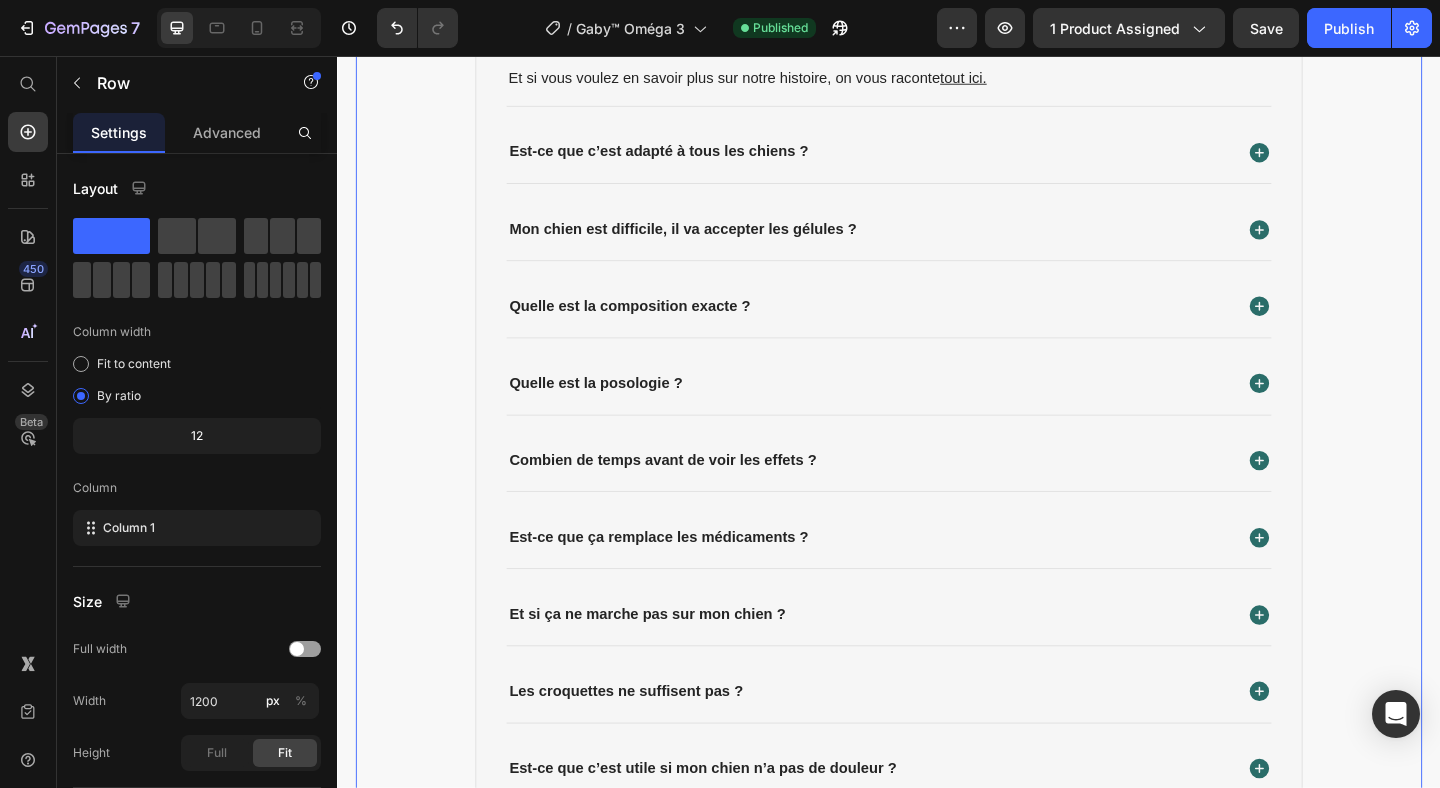 click on "FAQ - Vos questions les plus fréquentes. Heading
Est-ce que mon chien va vraiment voir une différence ?
Puis-je donner les Omégas 3 Gaby™ en même temps qu’un traitement ou un autre complément ?
Comment savoir si Gaby™ est une vraie société sérieuse ? Chez Gaby™, on préfère la transparence aux grandes promesses. Notre entreprise est immatriculée en [GEOGRAPHIC_DATA], toutes les informations sont accessibles dans nos mentions légales.   Derrière la marque, ce sont des maîtres (comme vous) qui ont créé ce produit pour répondre à un vrai besoin, pas pour surfer sur une tendance. Et si vous voulez en savoir plus sur notre histoire, on vous raconte  tout ici. Text Block
Est-ce que c’est adapté à tous les chiens ?
Mon chien est difficile, il va accepter les gélules ?
Quelle est la composition exacte ?
Quelle est la posologie ?
Combien de temps avant de voir les effets ?" at bounding box center (937, 246) 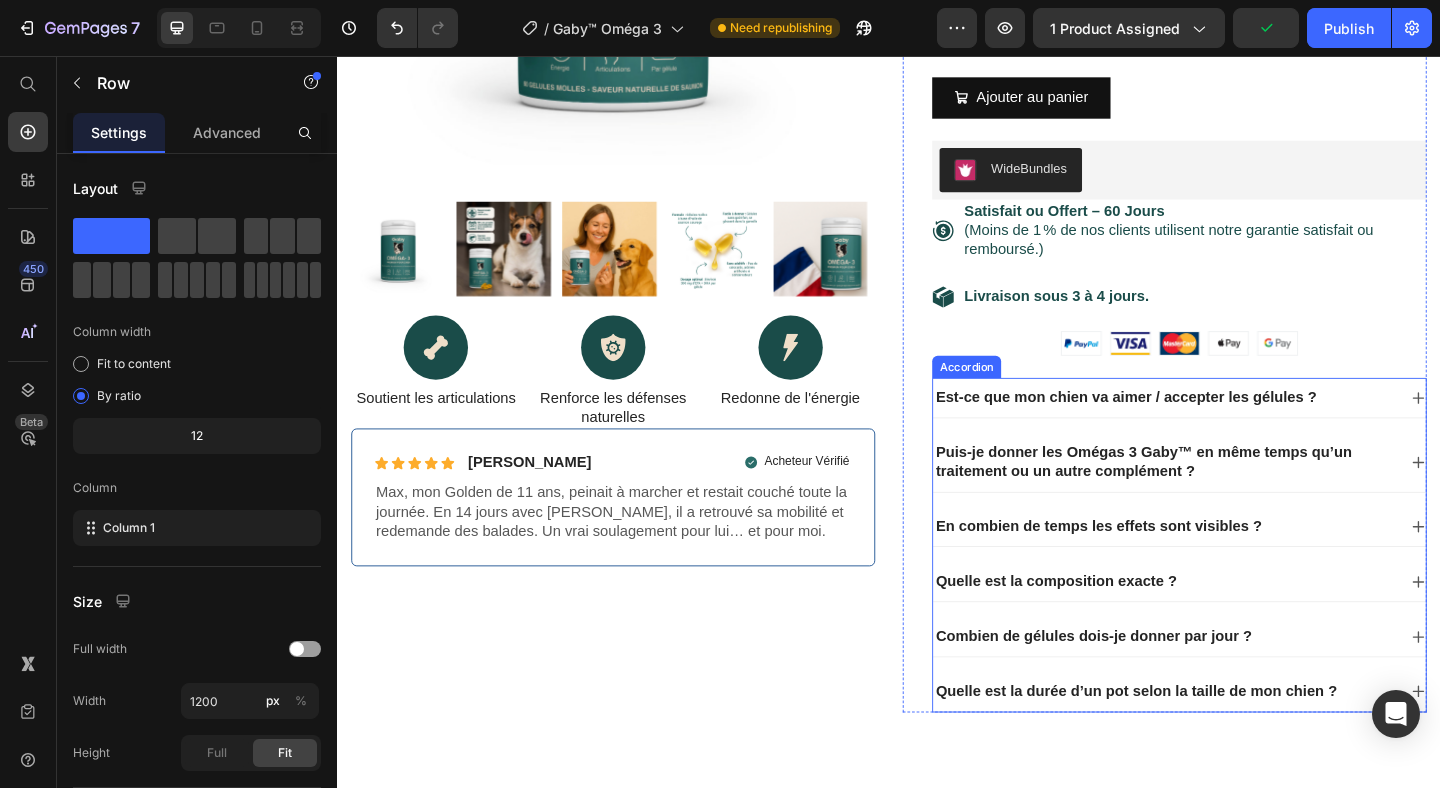 scroll, scrollTop: 683, scrollLeft: 0, axis: vertical 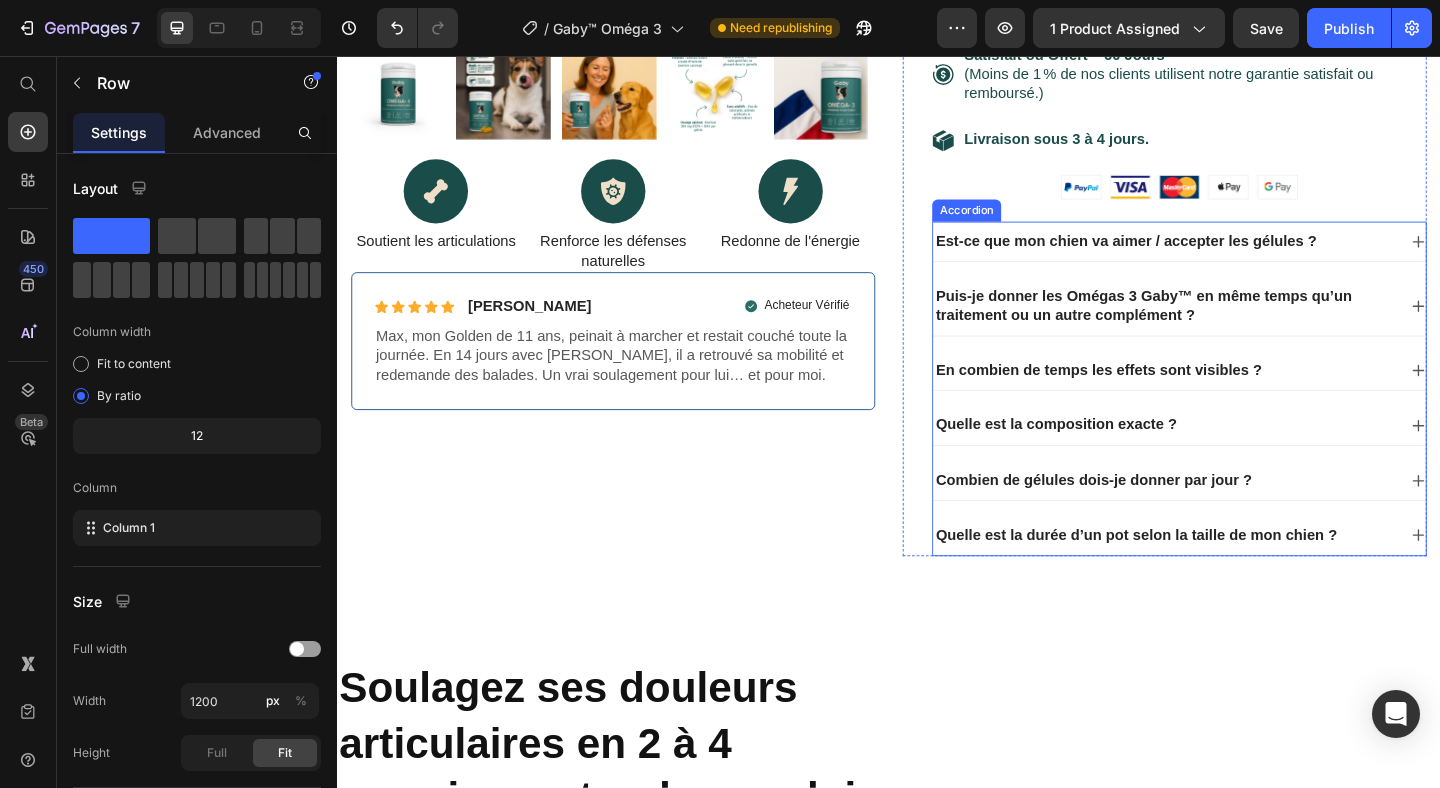 click on "Combien de gélules dois-je donner par jour ?" at bounding box center (1237, 517) 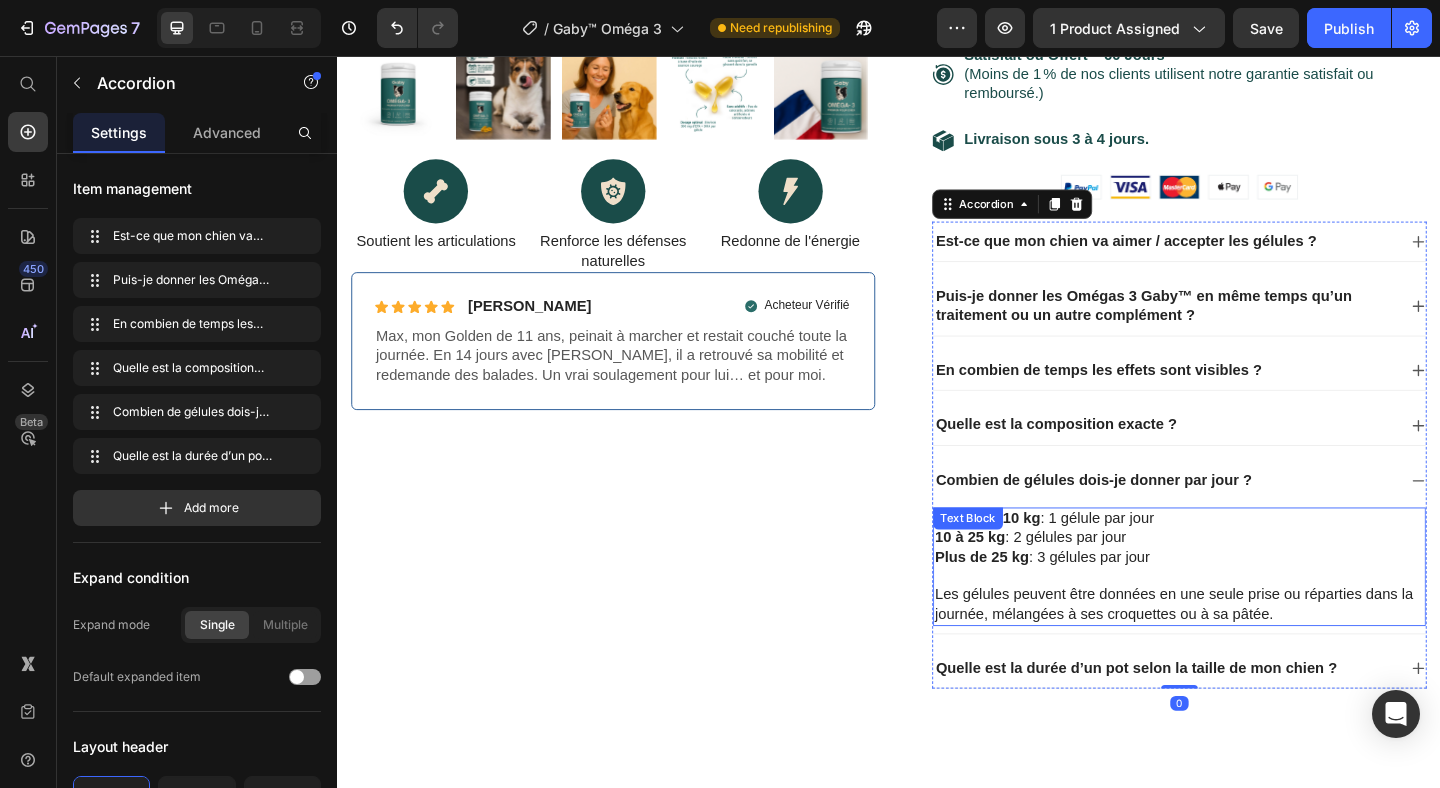 click on "10 à 25 kg  : 2 gélules par jour" at bounding box center [1253, 580] 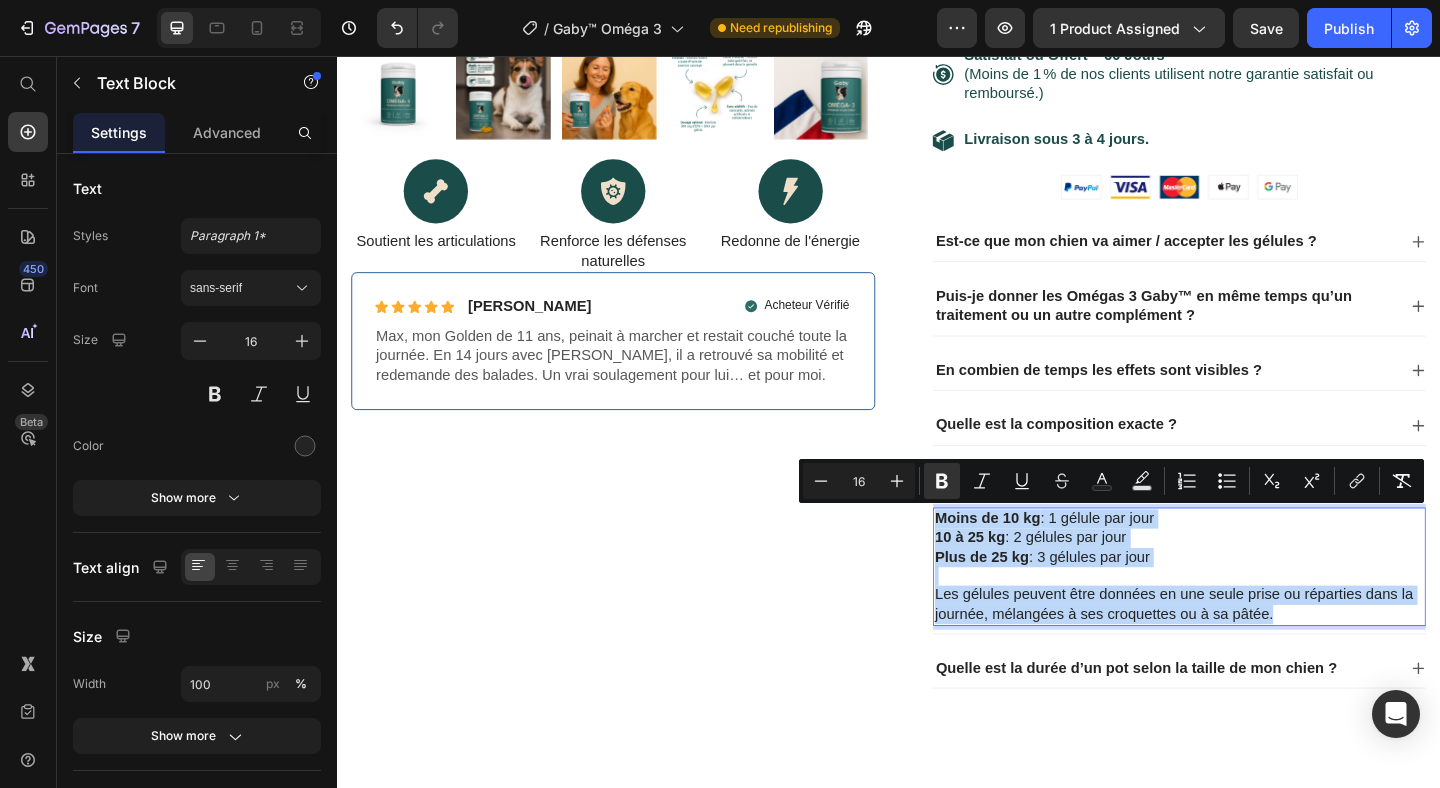 copy on "Moins de 10 kg  : 1 gélule par jour 10 à 25 kg  : 2 gélules par jour Plus de 25 kg  : 3 gélules par jour Les gélules peuvent être données en une seule prise ou réparties dans la journée, mélangées à ses croquettes ou à sa pâtée." 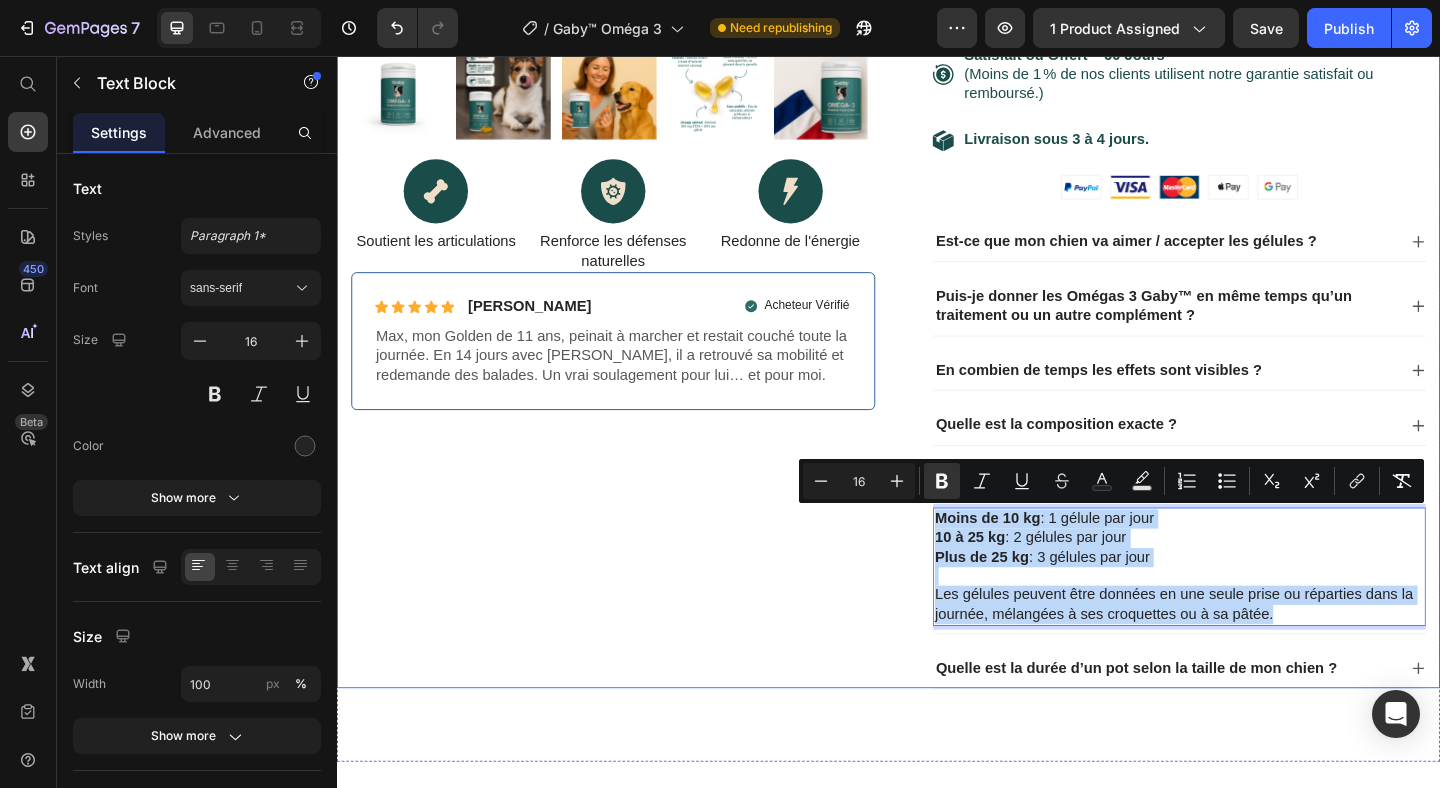 click on "Product Images
Icon Soutient les articulations Text Block
Icon Renforce les défenses naturelles Text Block
Icon Redonne de l'énergie Text Block Row Icon Icon Icon Icon Icon Icon List [PERSON_NAME] Text Block Row Acheteur Vérifié Item List Row Max, mon Golden de 11 ans, peinait à marcher et restait couché toute la journée. En 14 jours avec [PERSON_NAME], il a retrouvé sa mobilité et redemande des balades. Un vrai soulagement pour lui… et pour moi. Text Block Row Row" at bounding box center [637, 103] 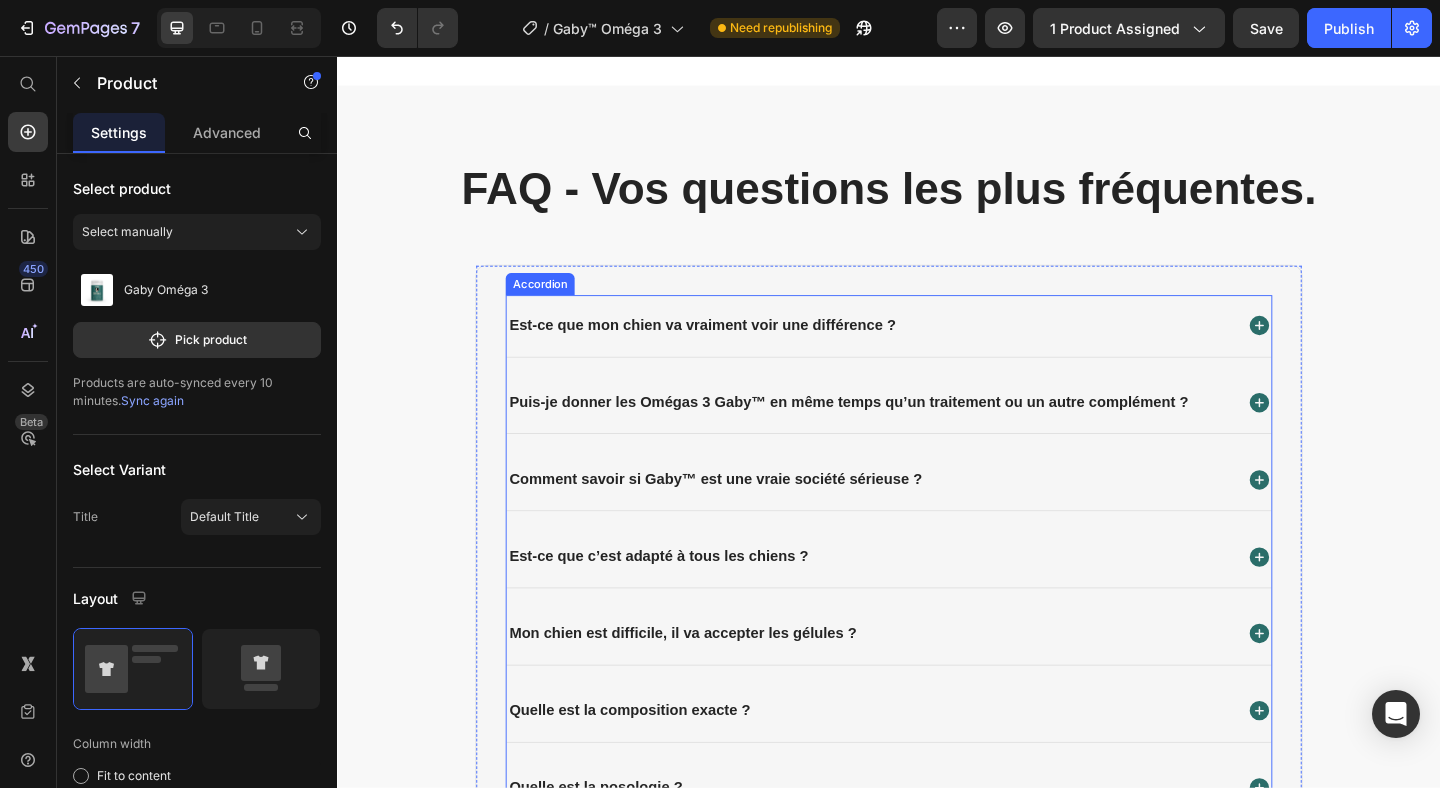 scroll, scrollTop: 8396, scrollLeft: 0, axis: vertical 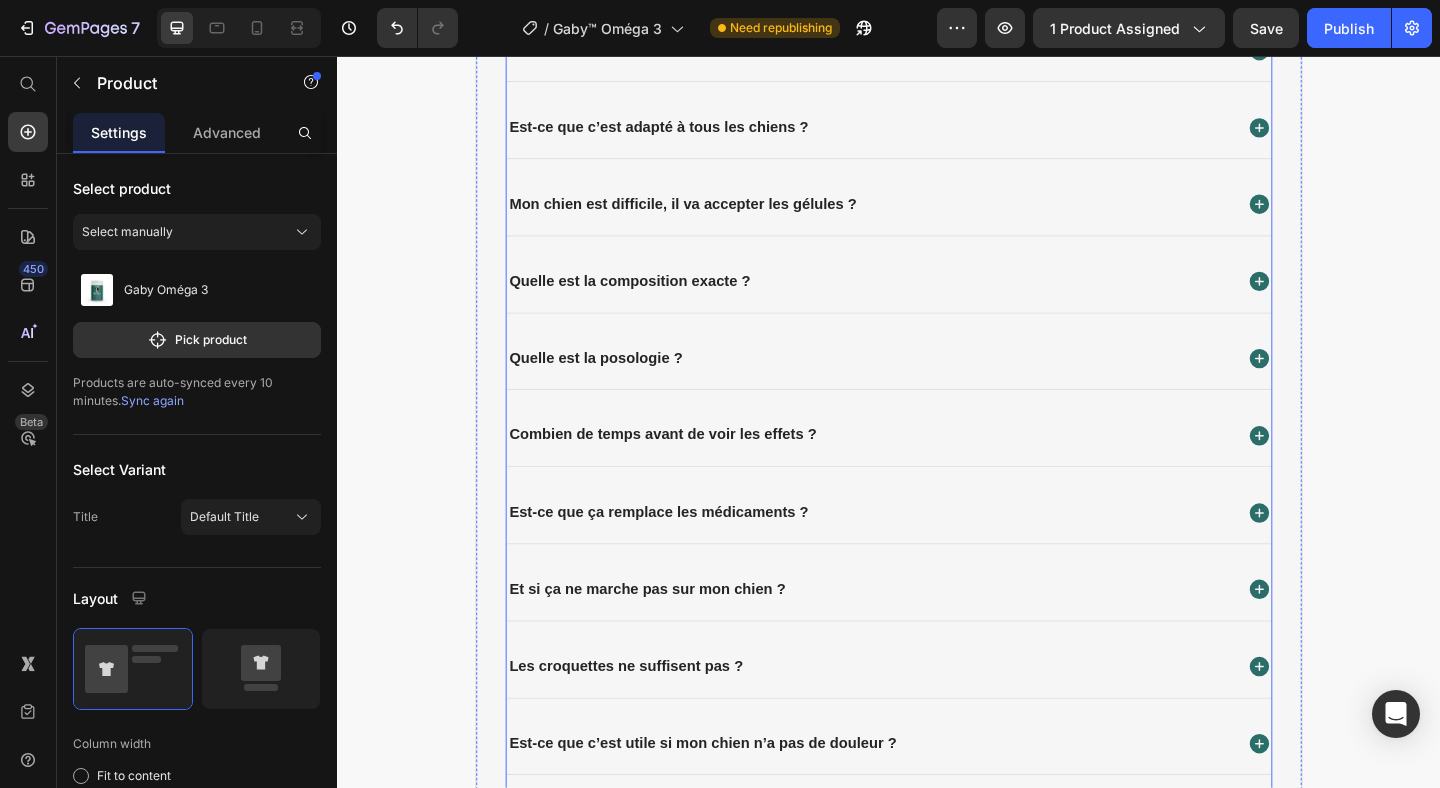 click on "Quelle est la posologie ?" at bounding box center [916, 385] 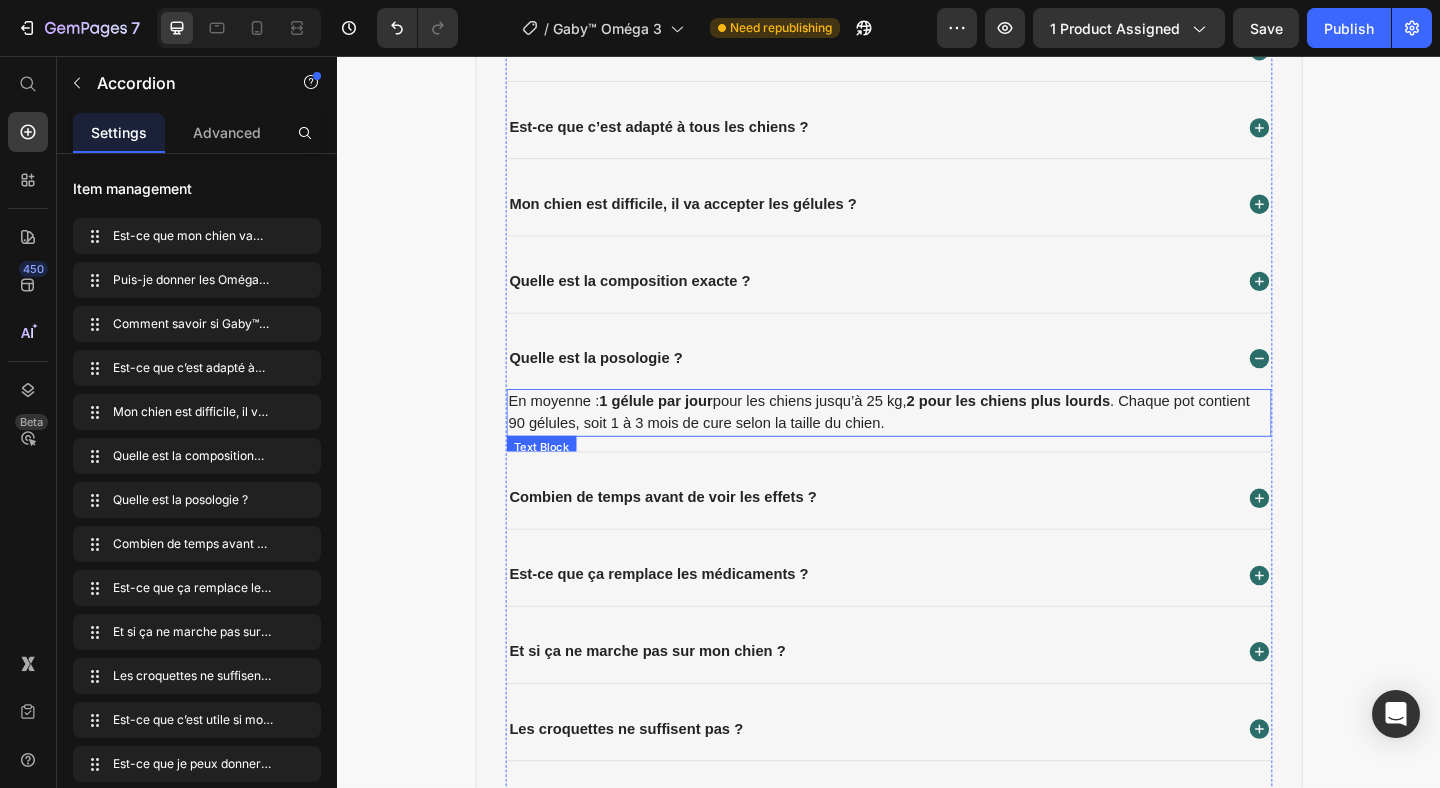 click on "1 gélule par jour" at bounding box center [684, 431] 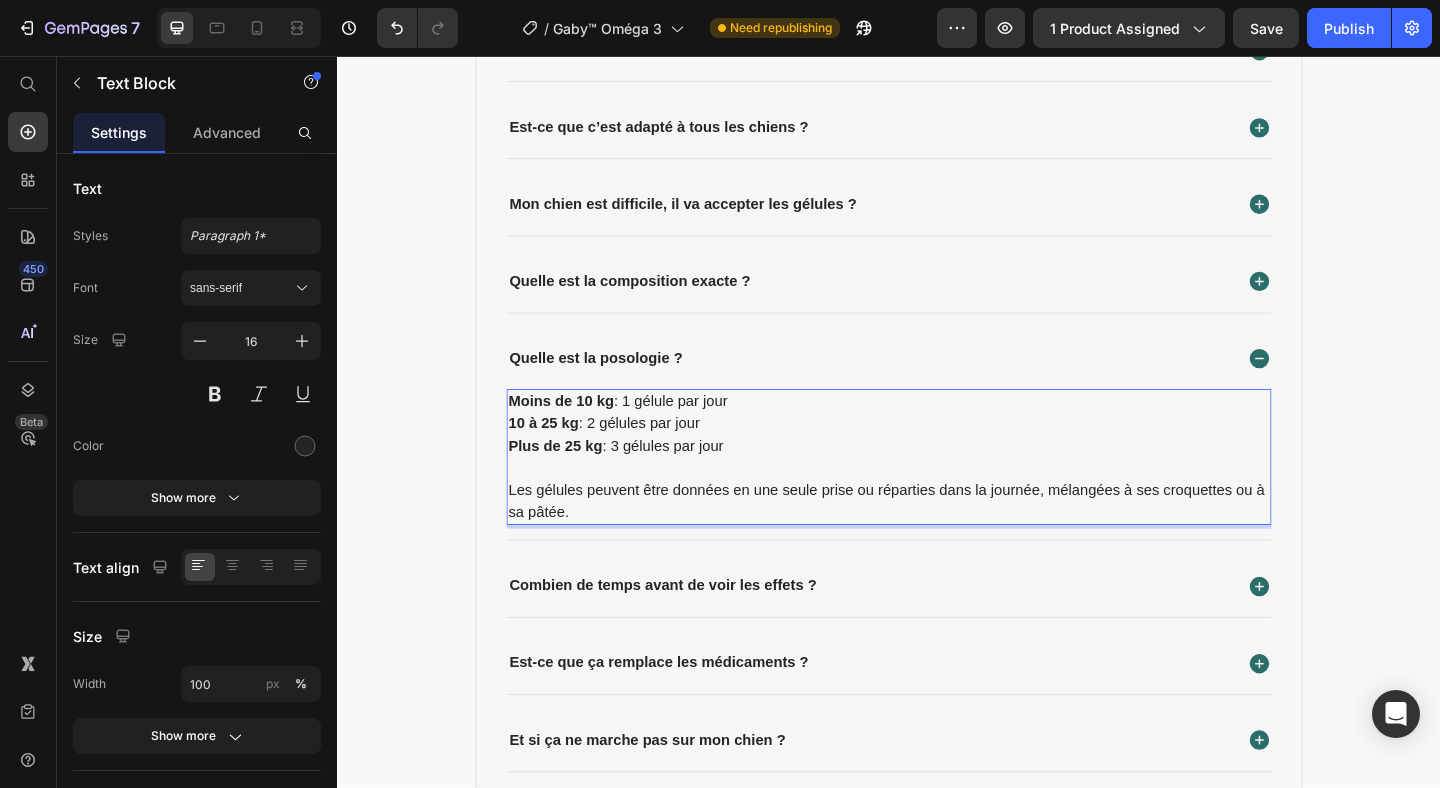 scroll, scrollTop: 8399, scrollLeft: 0, axis: vertical 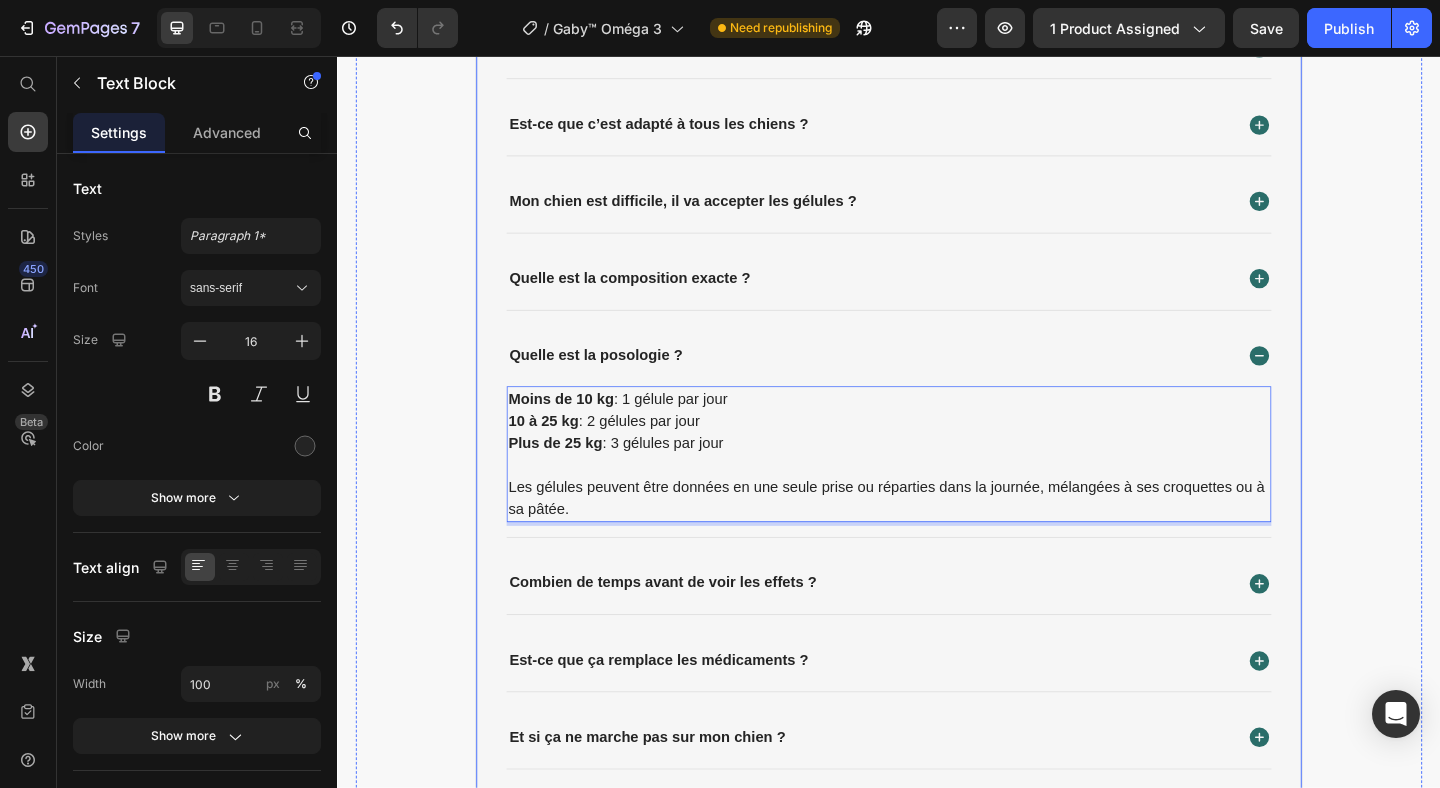 click on "Est-ce que mon chien va vraiment voir une différence ?
Puis-je donner les Omégas 3 Gaby™ en même temps qu’un traitement ou un autre complément ?
Comment savoir si Gaby™ est une vraie société sérieuse ?
Est-ce que c’est adapté à tous les chiens ?
Mon chien est difficile, il va accepter les gélules ?
Quelle est la composition exacte ?
Quelle est la posologie ? Moins de 10 kg  : 1 gélule par jour 10 à 25 kg  : 2 gélules par jour Plus de 25 kg  : 3 gélules par jour Les gélules peuvent être données en une seule prise ou réparties dans la journée, mélangées à ses croquettes ou à sa pâtée. Text Block   0
Combien de temps avant de voir les effets ?
Est-ce que ça remplace les médicaments ?
Et si ça ne marche pas sur mon chien ?
Les croquettes ne suffisent pas ?
Accordion Row" at bounding box center [937, 464] 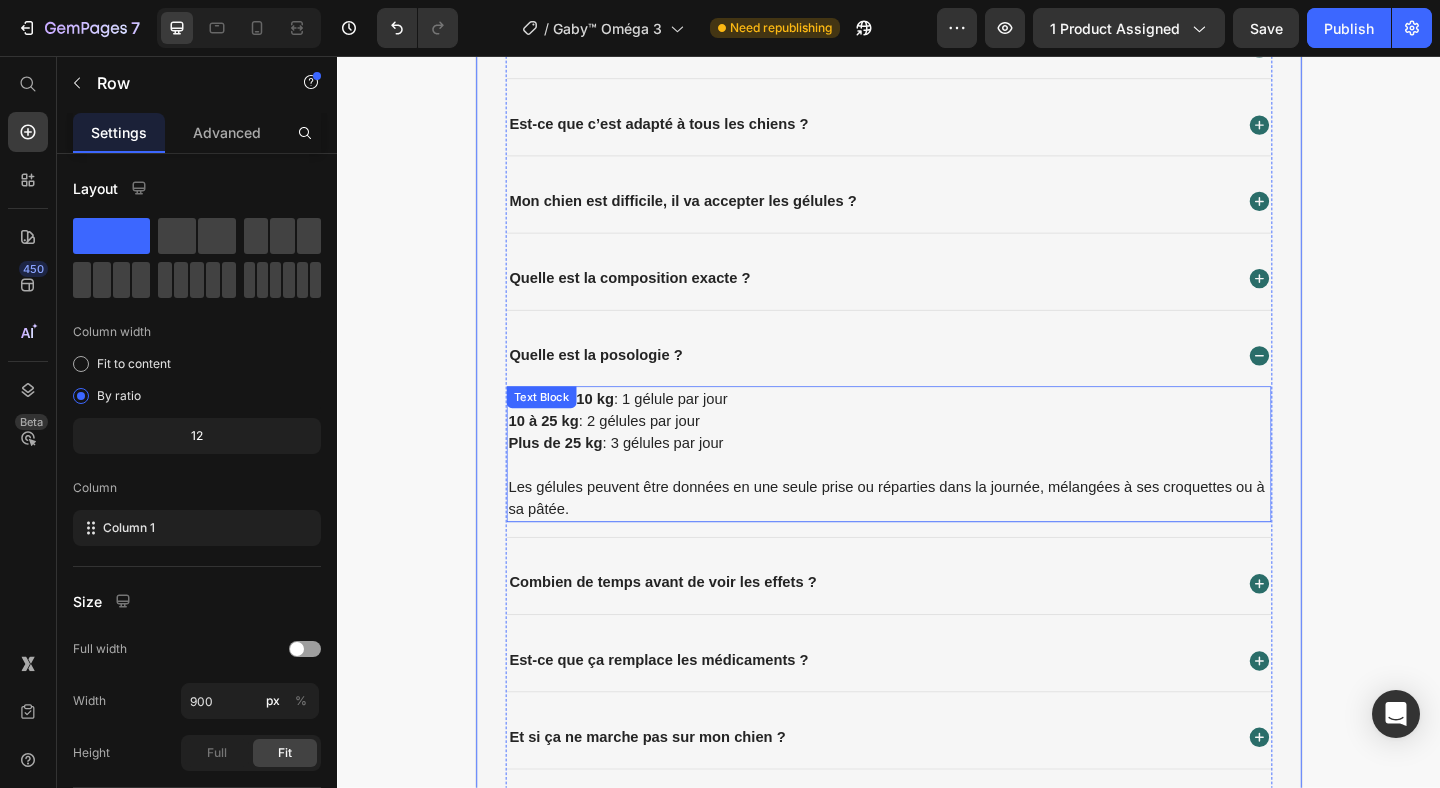 click on "Moins de 10 kg  : 1 gélule par jour 10 à 25 kg  : 2 gélules par jour Plus de 25 kg  : 3 gélules par jour Les gélules peuvent être données en une seule prise ou réparties dans la journée, mélangées à ses croquettes ou à sa pâtée. Text Block" at bounding box center [937, 489] 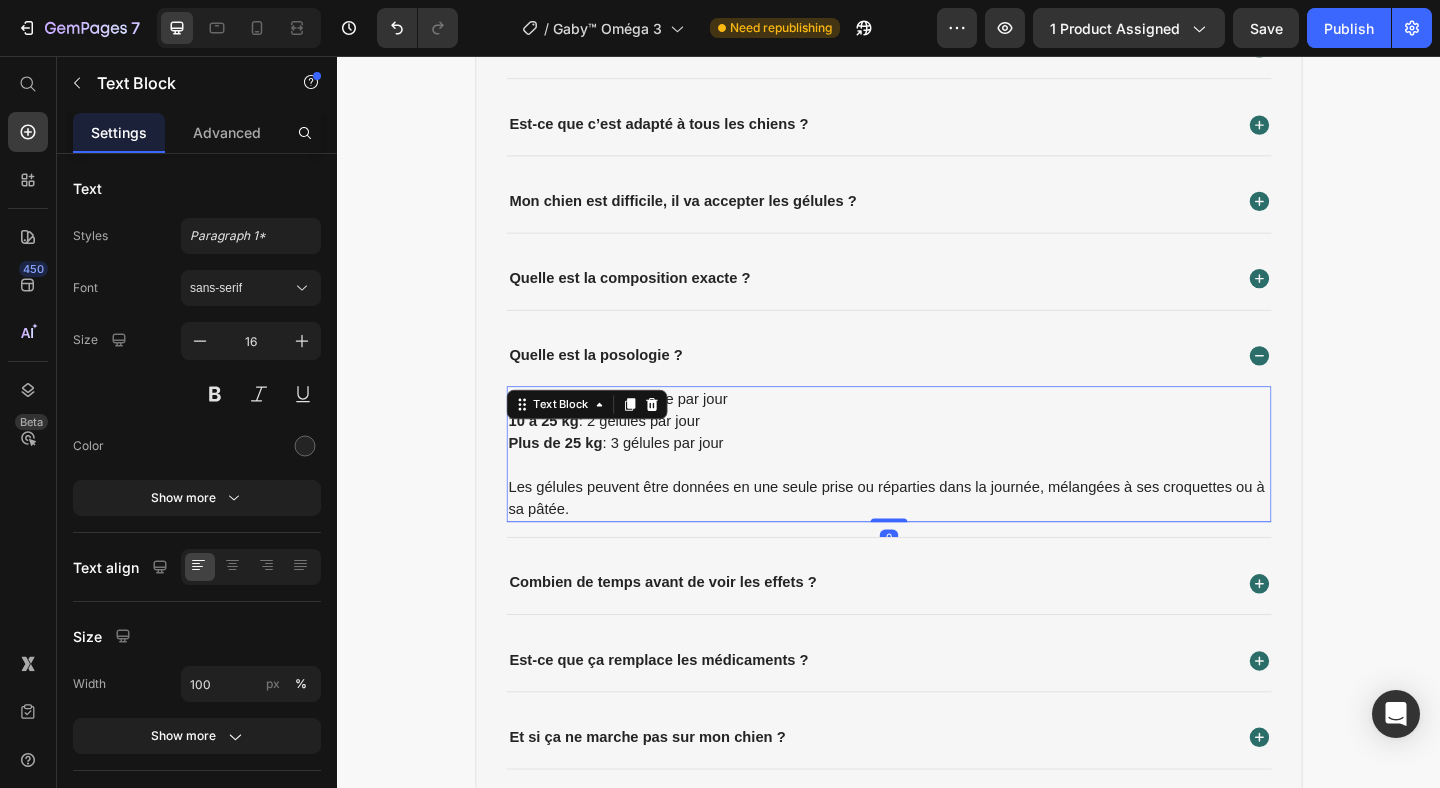 click on "Plus de 25 kg  : 3 gélules par jour" at bounding box center [937, 477] 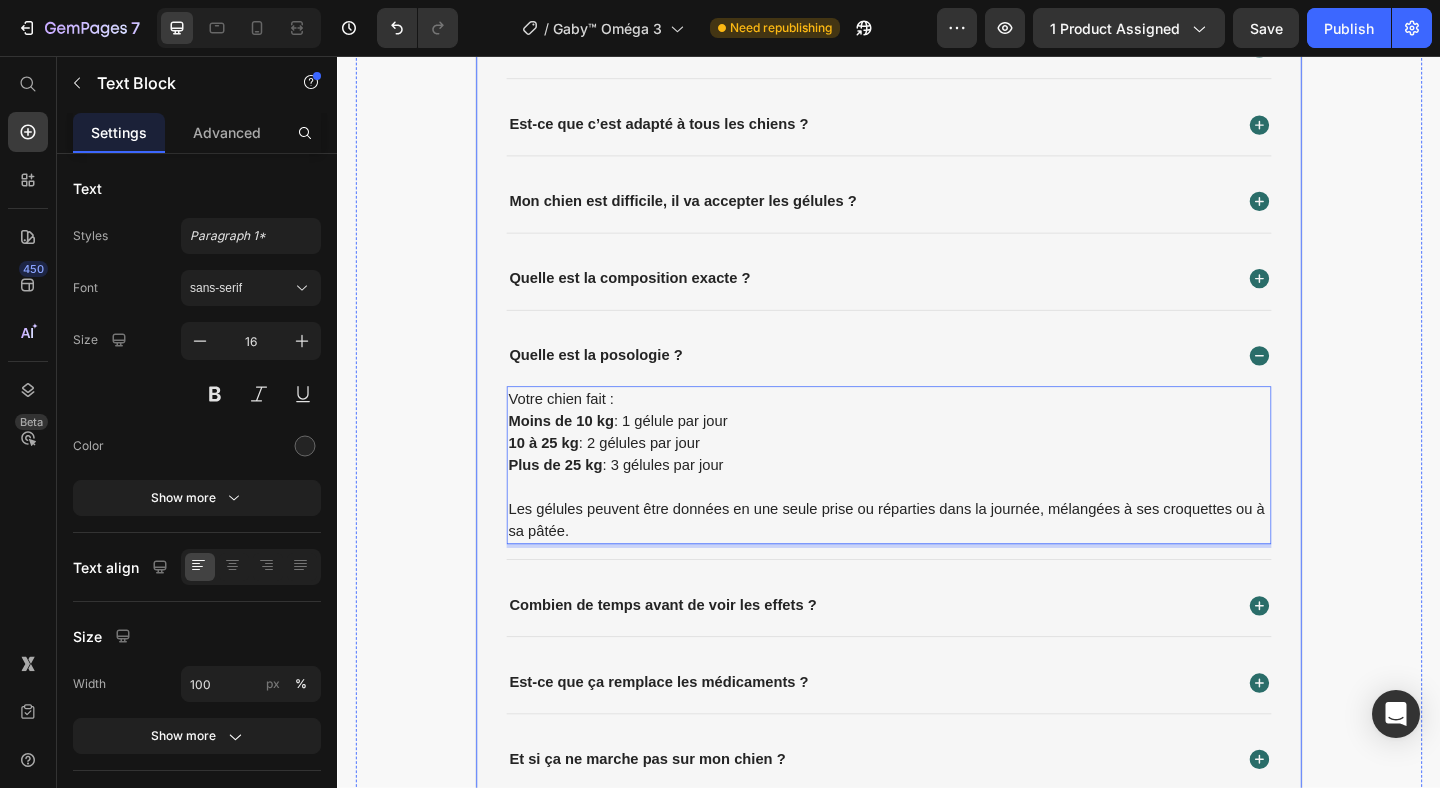 click on "FAQ - Vos questions les plus fréquentes. Heading
Est-ce que mon chien va vraiment voir une différence ?
Puis-je donner les Omégas 3 Gaby™ en même temps qu’un traitement ou un autre complément ?
Comment savoir si Gaby™ est une vraie société sérieuse ?
Est-ce que c’est adapté à tous les chiens ?
Mon chien est difficile, il va accepter les gélules ?
Quelle est la composition exacte ?
Quelle est la posologie ? Votre chien fait :  Moins de 10 kg  : 1 gélule par jour 10 à 25 kg  : 2 gélules par jour Plus de 25 kg  : 3 gélules par jour Les gélules peuvent être données en une seule prise ou réparties dans la journée, mélangées à ses croquettes ou à sa pâtée. Text Block   0
Combien de temps avant de voir les effets ?
Est-ce que ça remplace les médicaments ?
Et si ça ne marche pas sur mon chien ?
Accordion" at bounding box center (937, 427) 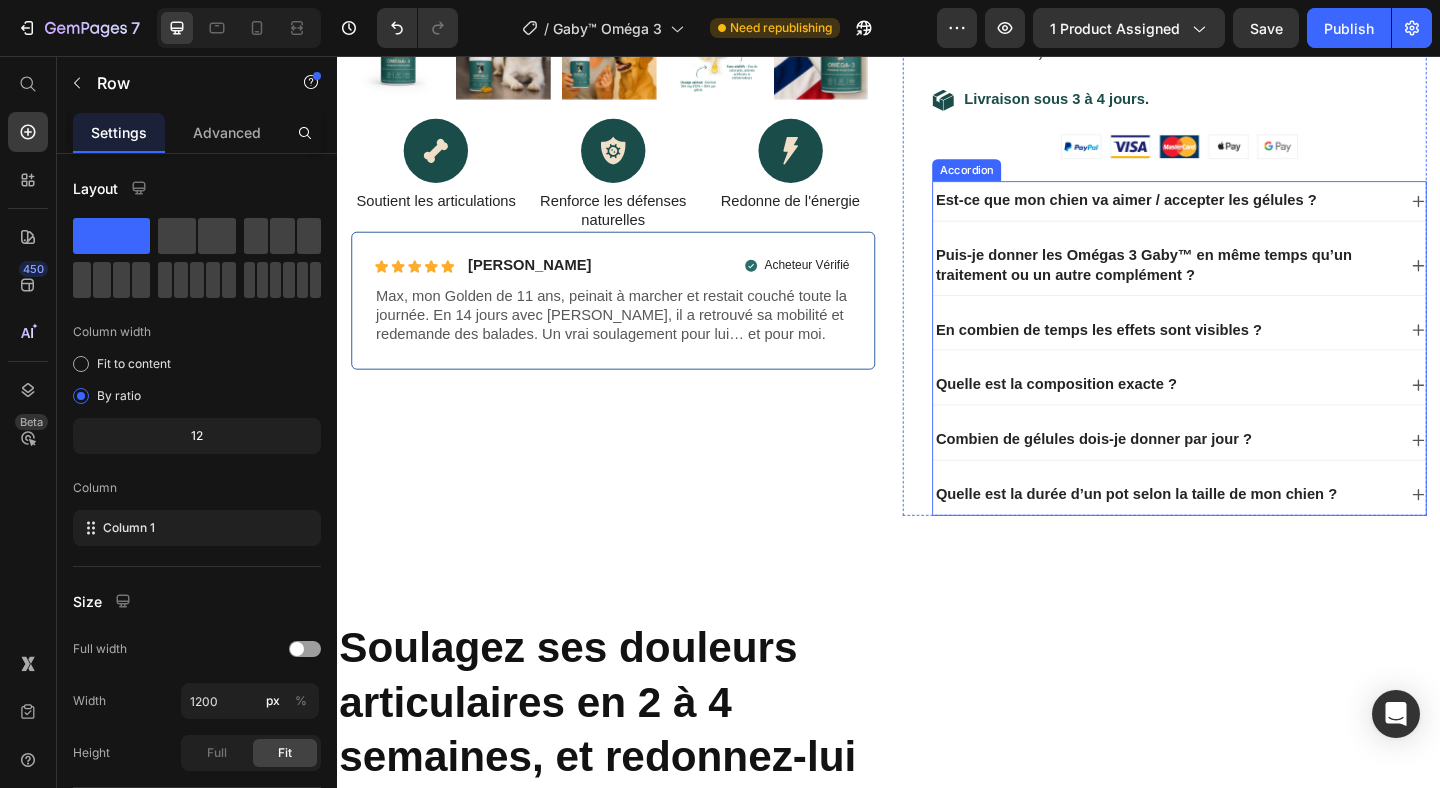 scroll, scrollTop: 781, scrollLeft: 0, axis: vertical 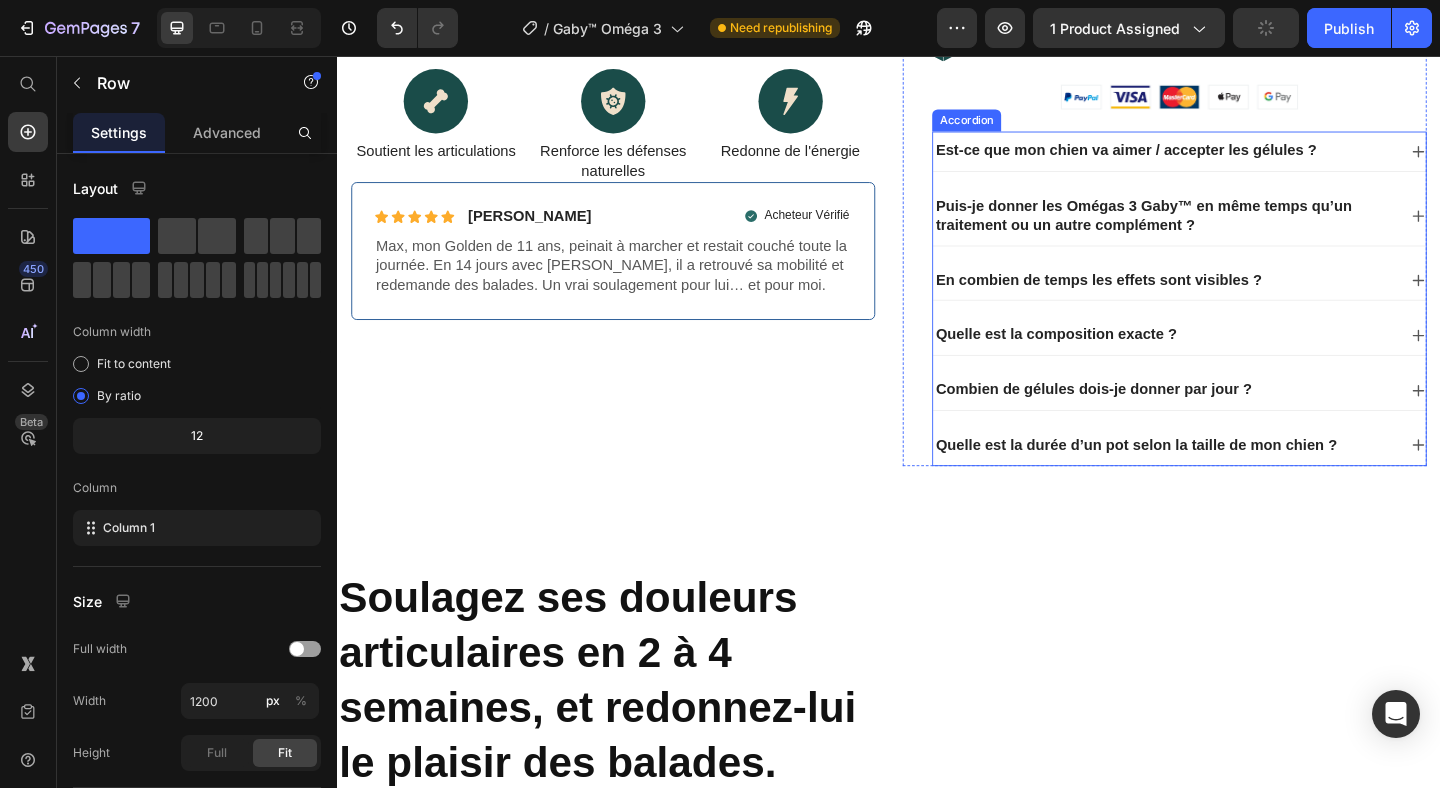 click on "Combien de gélules dois-je donner par jour ?" at bounding box center (1160, 418) 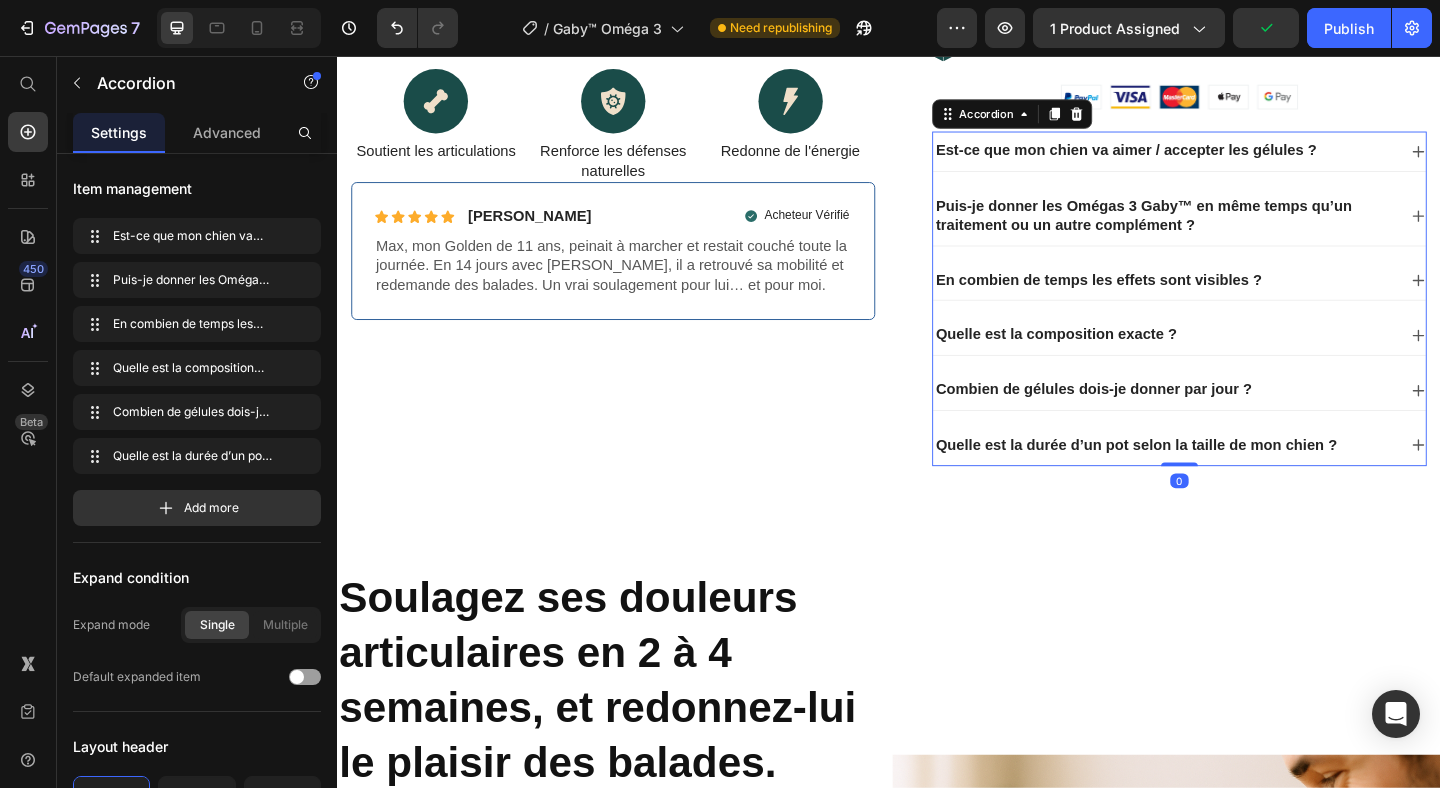 click on "Combien de gélules dois-je donner par jour ?" at bounding box center [1237, 419] 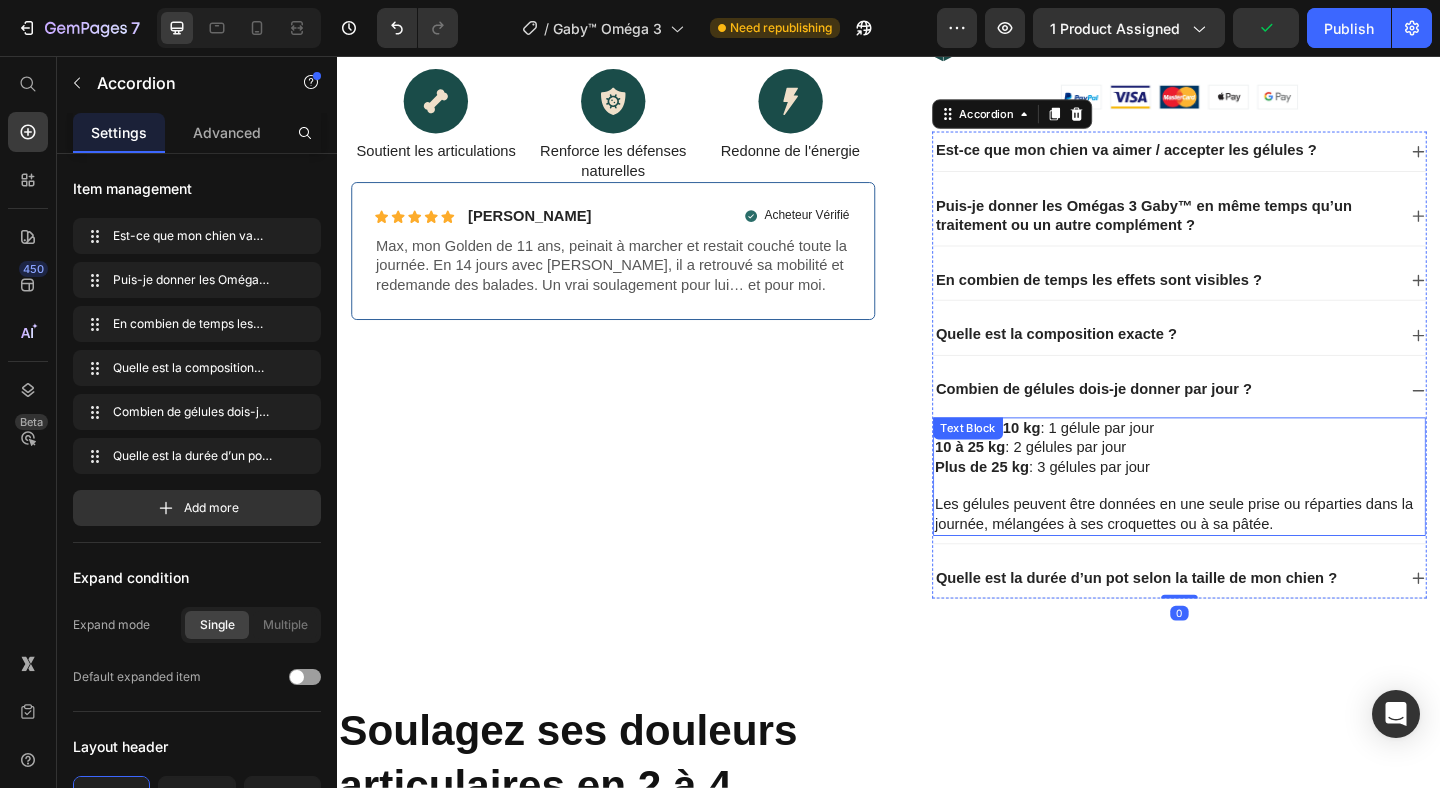 click on "Plus de 25 kg  : 3 gélules par jour" at bounding box center (1253, 503) 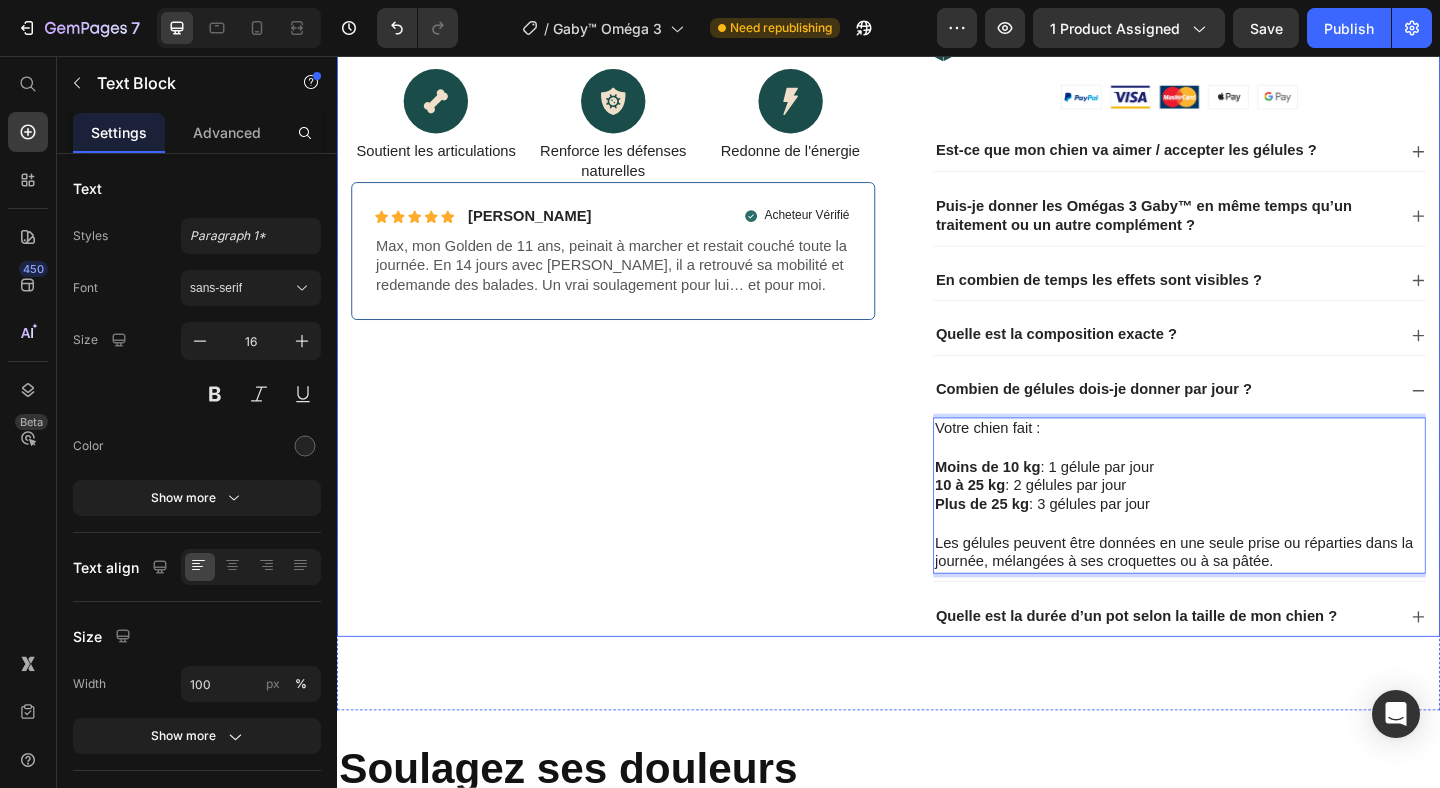 click on "Product Images
Icon Soutient les articulations Text Block
Icon Renforce les défenses naturelles Text Block
Icon Redonne de l'énergie Text Block Row Icon Icon Icon Icon Icon Icon List [PERSON_NAME] Text Block Row Acheteur Vérifié Item List Row Max, mon Golden de 11 ans, peinait à marcher et restait couché toute la journée. En 14 jours avec [PERSON_NAME], il a retrouvé sa mobilité et redemande des balades. Un vrai soulagement pour lui… et pour moi. Text Block Row Row" at bounding box center (637, 26) 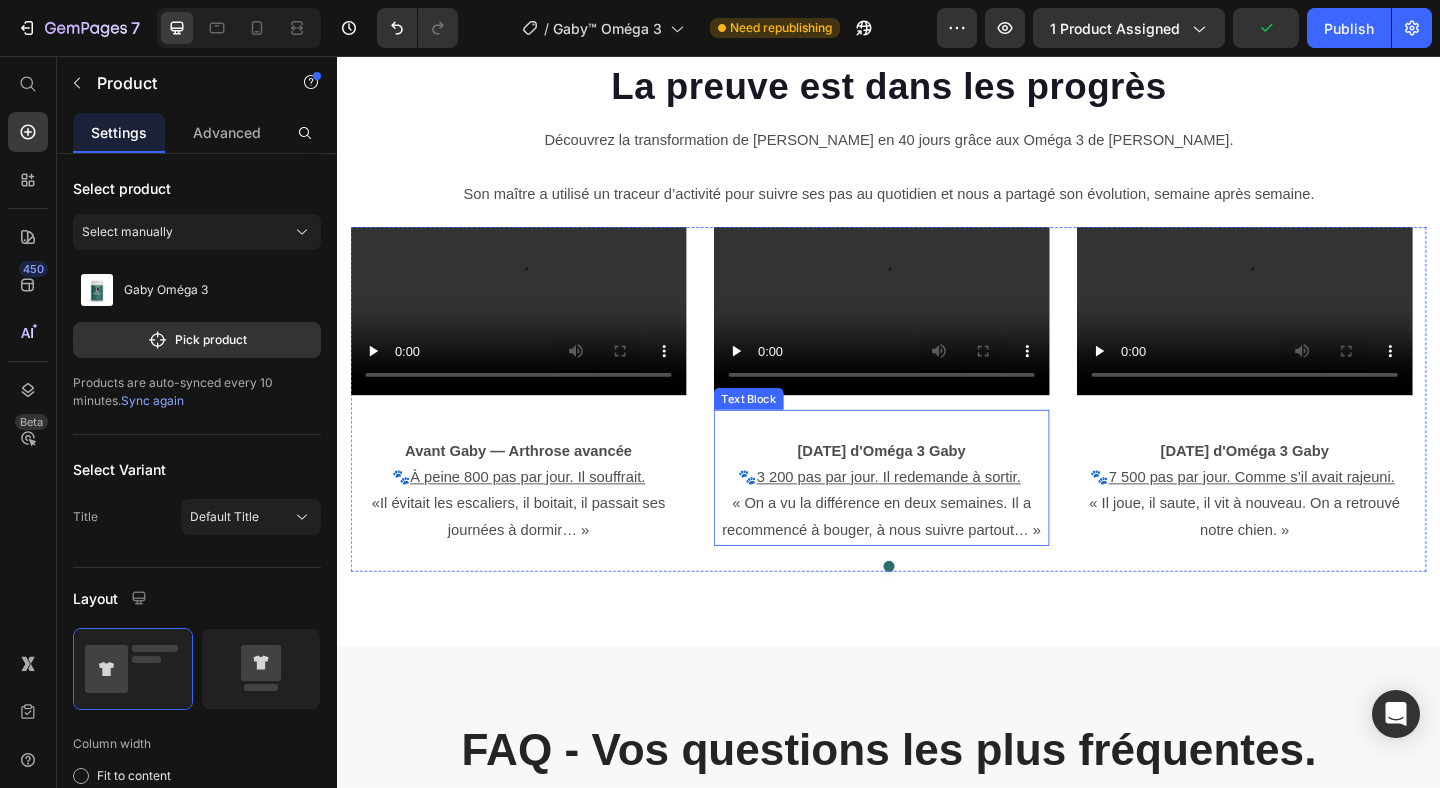 scroll, scrollTop: 8051, scrollLeft: 0, axis: vertical 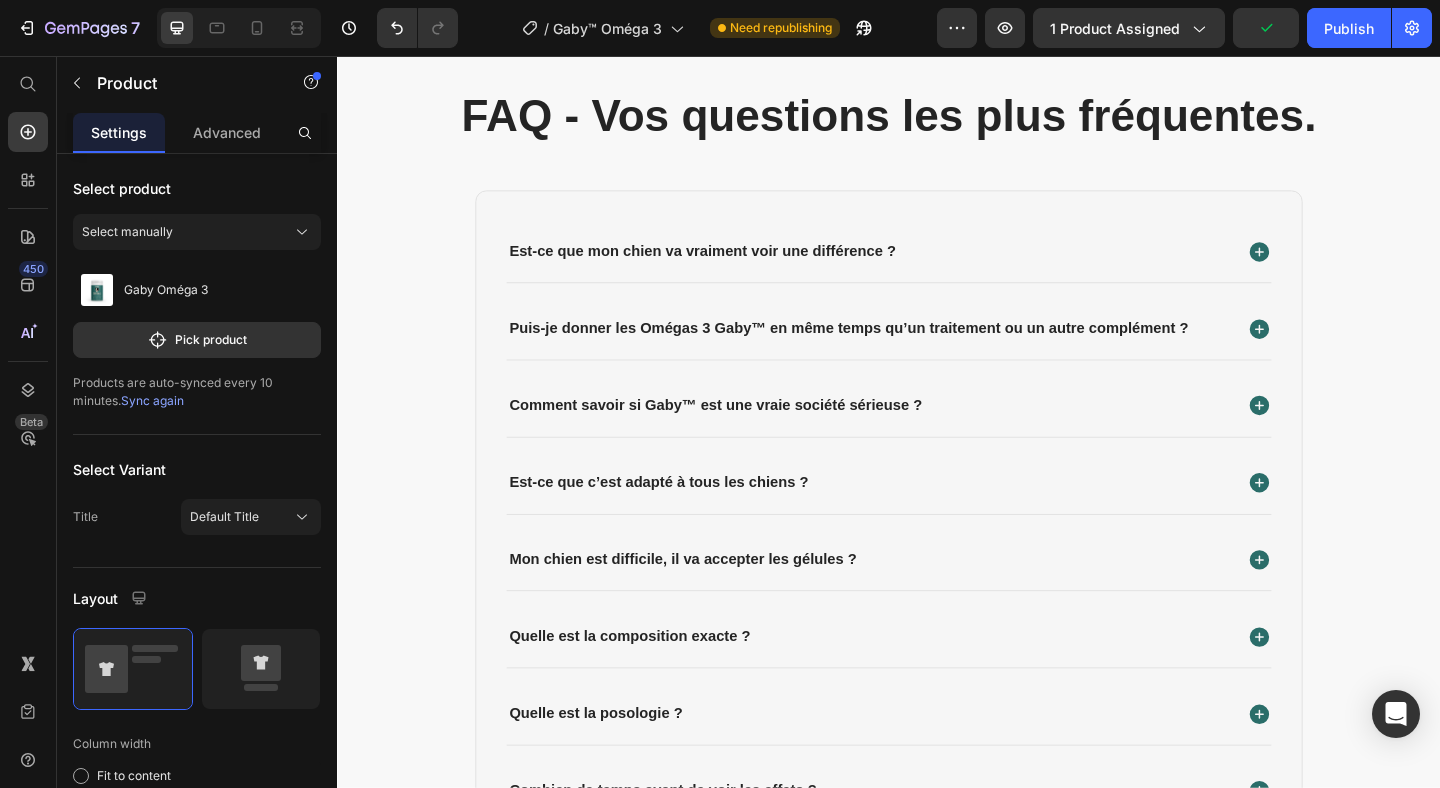 click on "Mon chien est difficile, il va accepter les gélules ?" at bounding box center (713, 603) 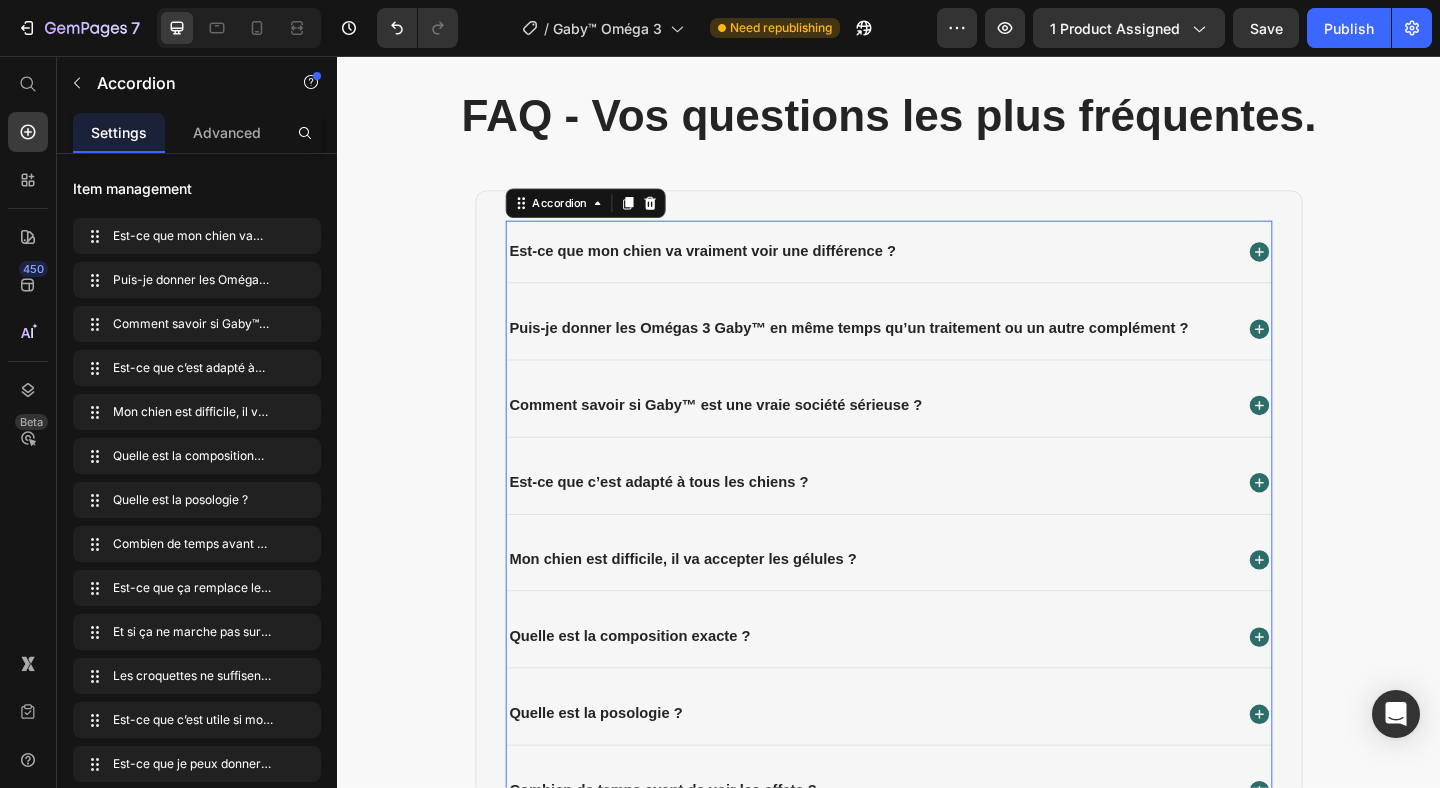 scroll, scrollTop: 8577, scrollLeft: 0, axis: vertical 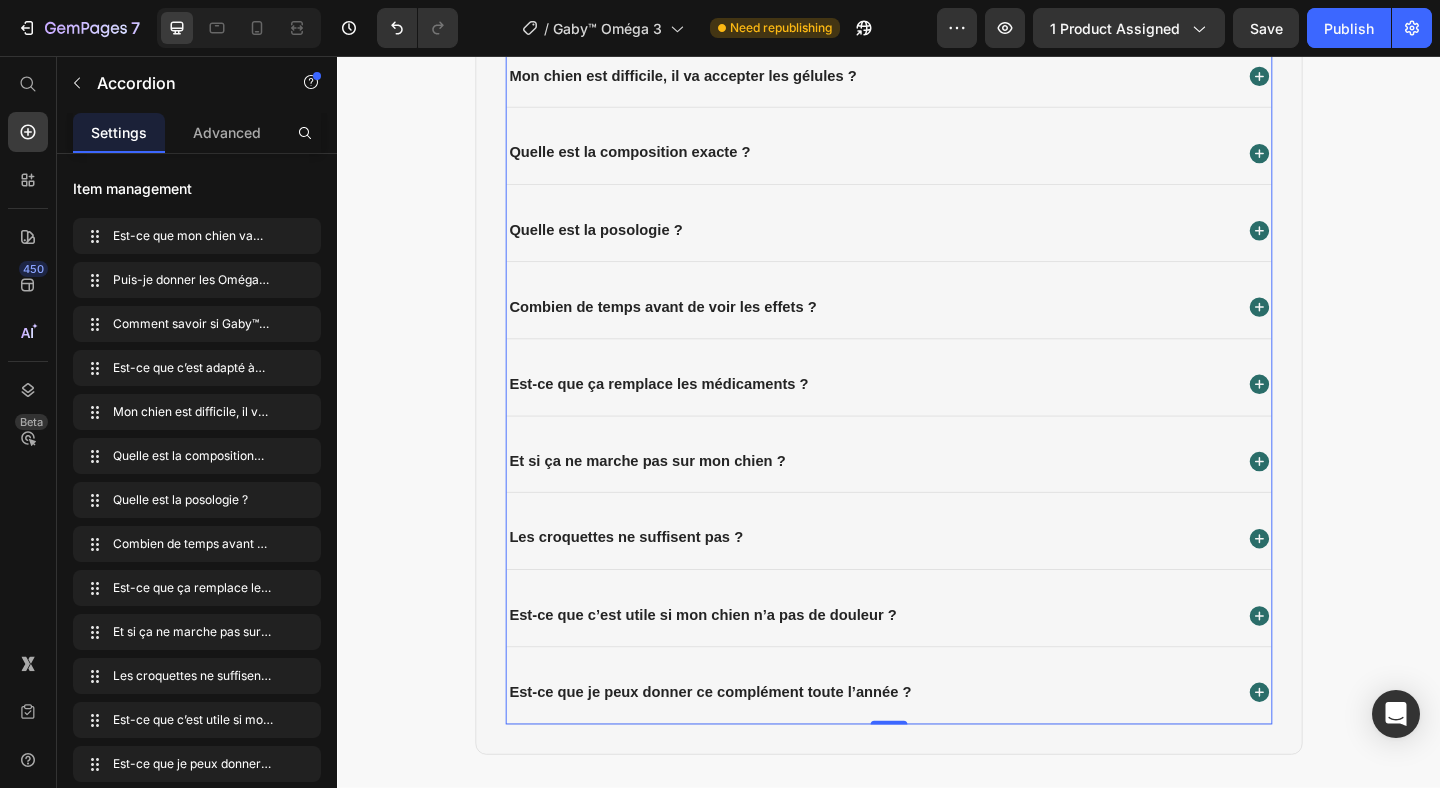 click on "Et si ça ne marche pas sur mon chien ?" at bounding box center [916, 497] 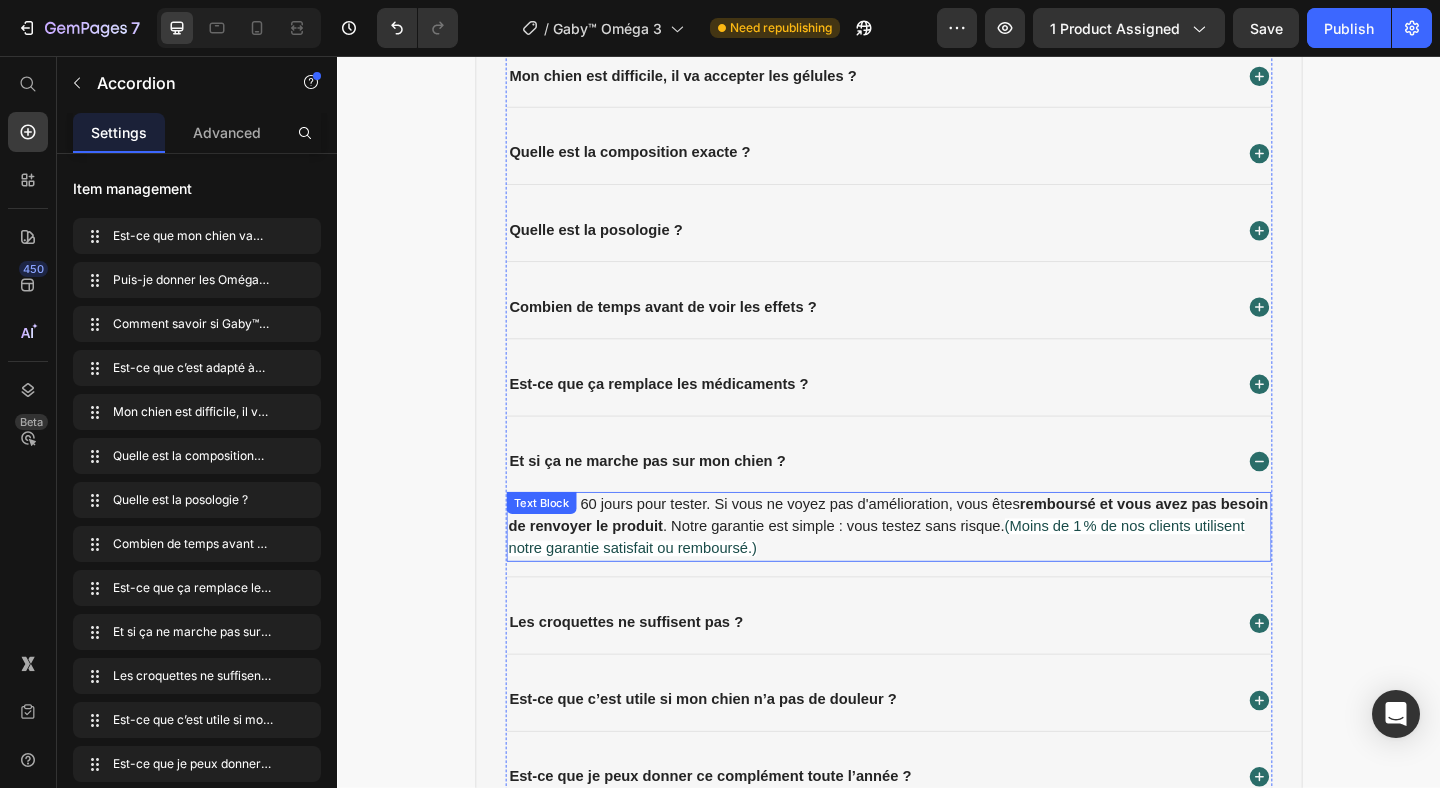 click on "Vous avez 60 jours pour tester. Si vous ne voyez pas d'amélioration, vous êtes  remboursé et vous avez pas besoin de renvoyer le produit . Notre garantie est simple : vous testez sans risque.  (Moins de 1 % de nos clients utilisent notre garantie satisfait ou remboursé.)" at bounding box center [937, 568] 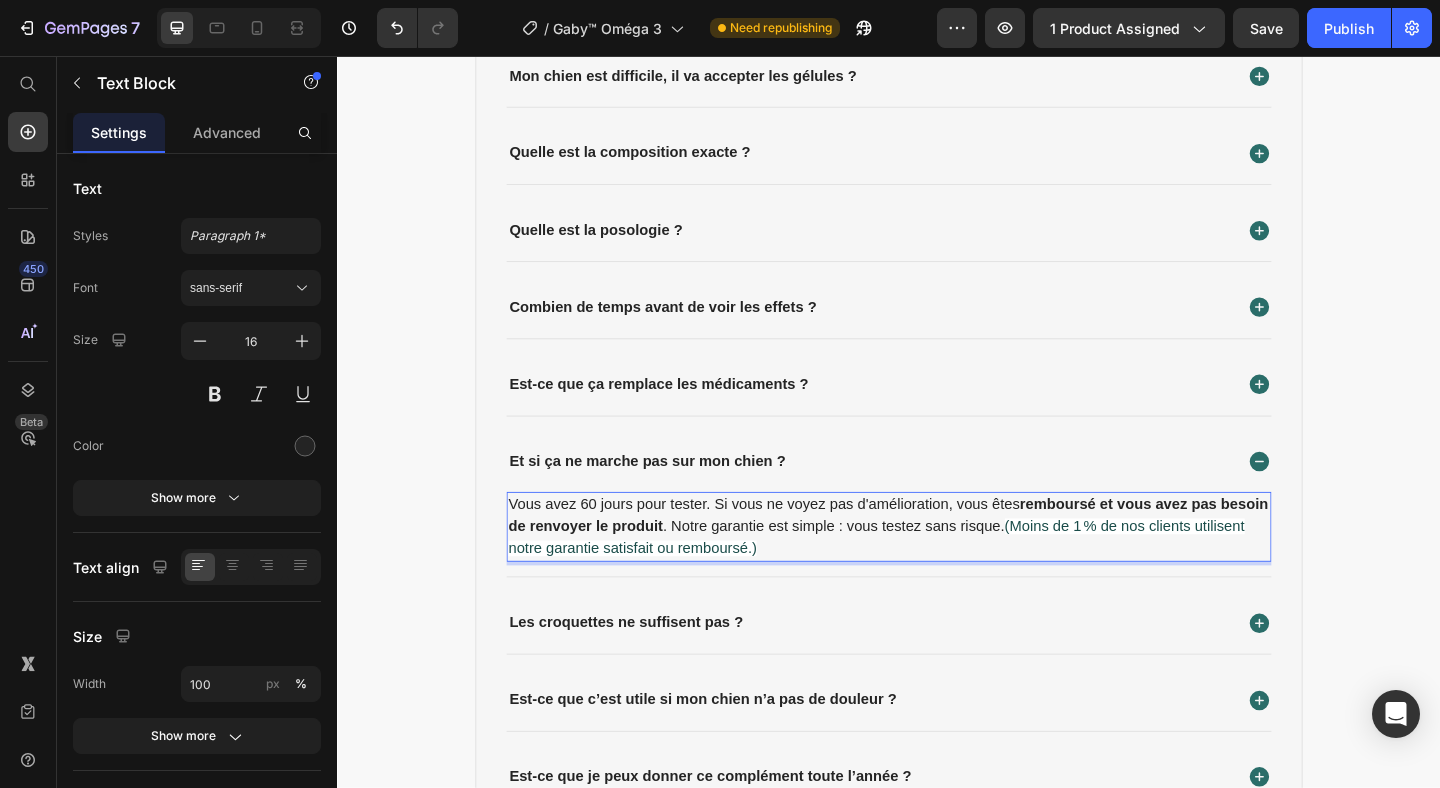 click on "Vous avez 60 jours pour tester. Si vous ne voyez pas d'amélioration, vous êtes  remboursé et vous avez pas besoin de renvoyer le produit . Notre garantie est simple : vous testez sans risque.  (Moins de 1 % de nos clients utilisent notre garantie satisfait ou remboursé.)" at bounding box center (937, 568) 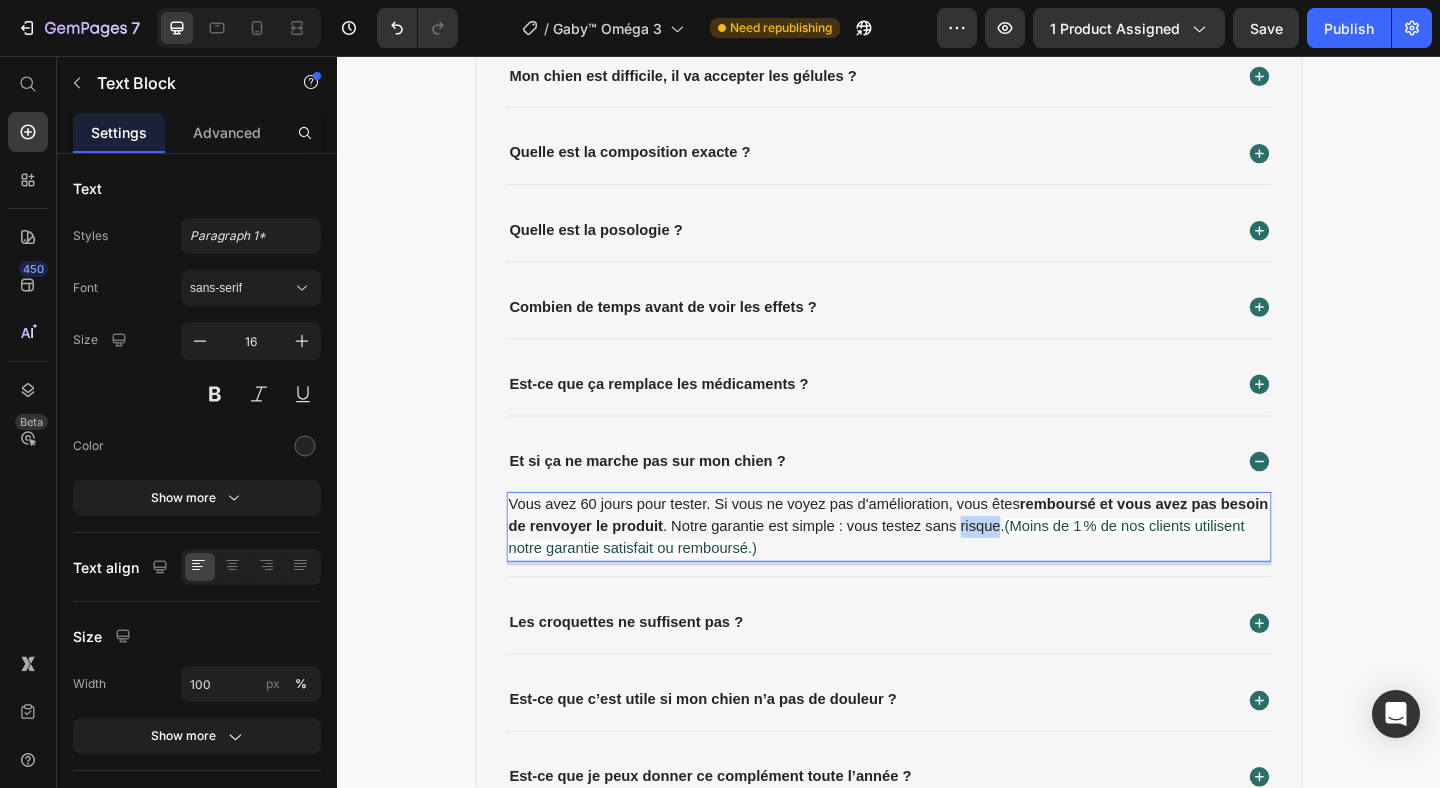 click on "Vous avez 60 jours pour tester. Si vous ne voyez pas d'amélioration, vous êtes  remboursé et vous avez pas besoin de renvoyer le produit . Notre garantie est simple : vous testez sans risque.  (Moins de 1 % de nos clients utilisent notre garantie satisfait ou remboursé.)" at bounding box center (937, 568) 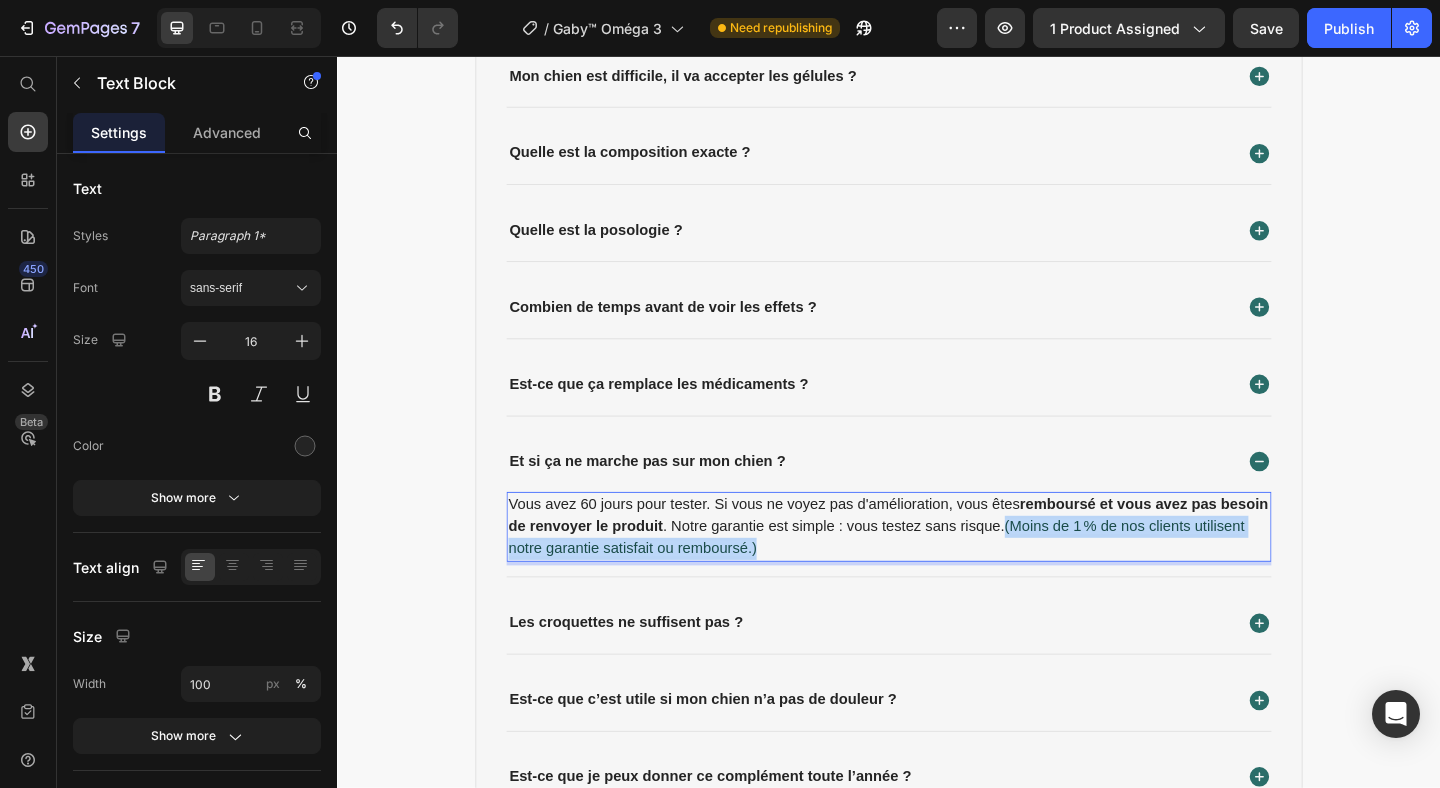 drag, startPoint x: 1115, startPoint y: 566, endPoint x: 1134, endPoint y: 594, distance: 33.83785 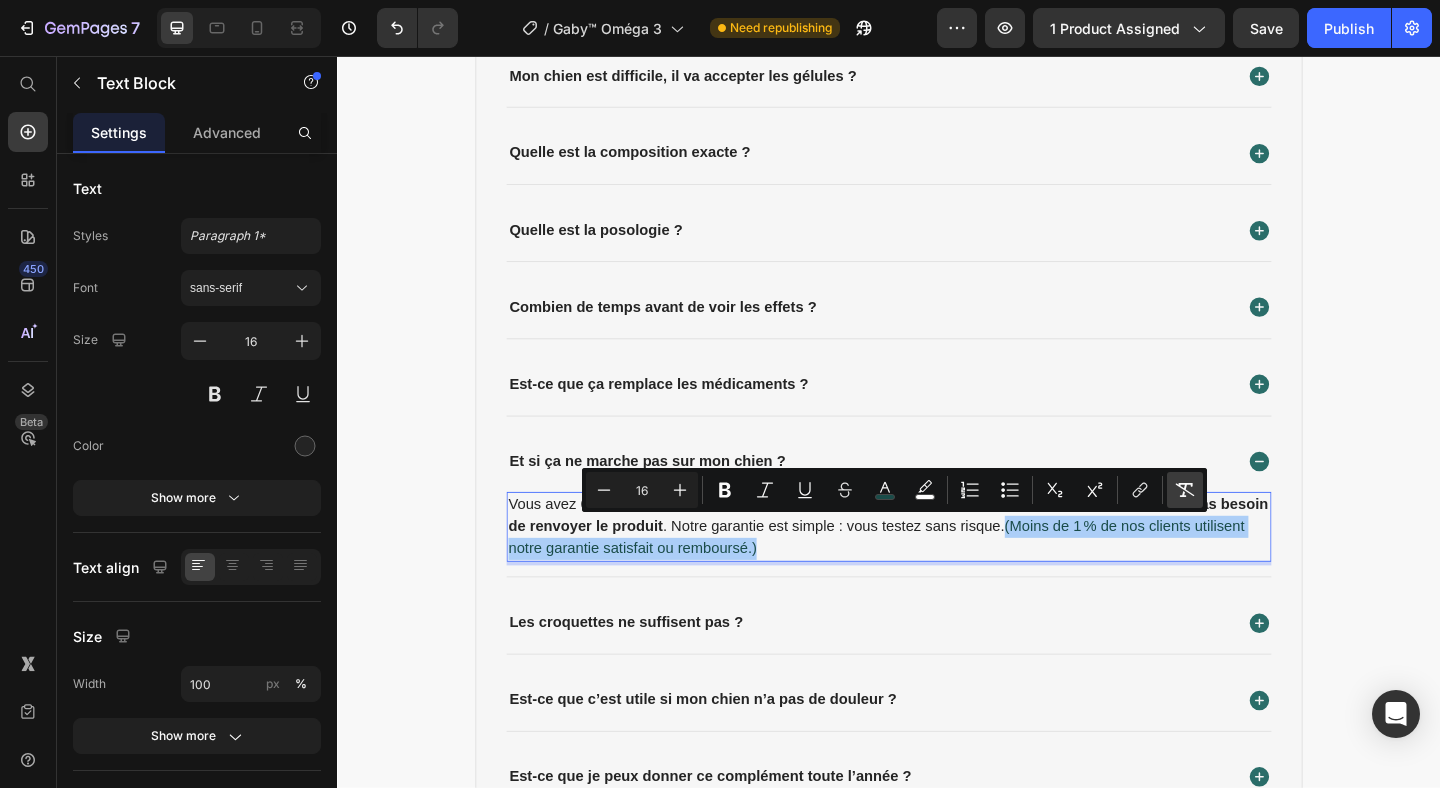 click 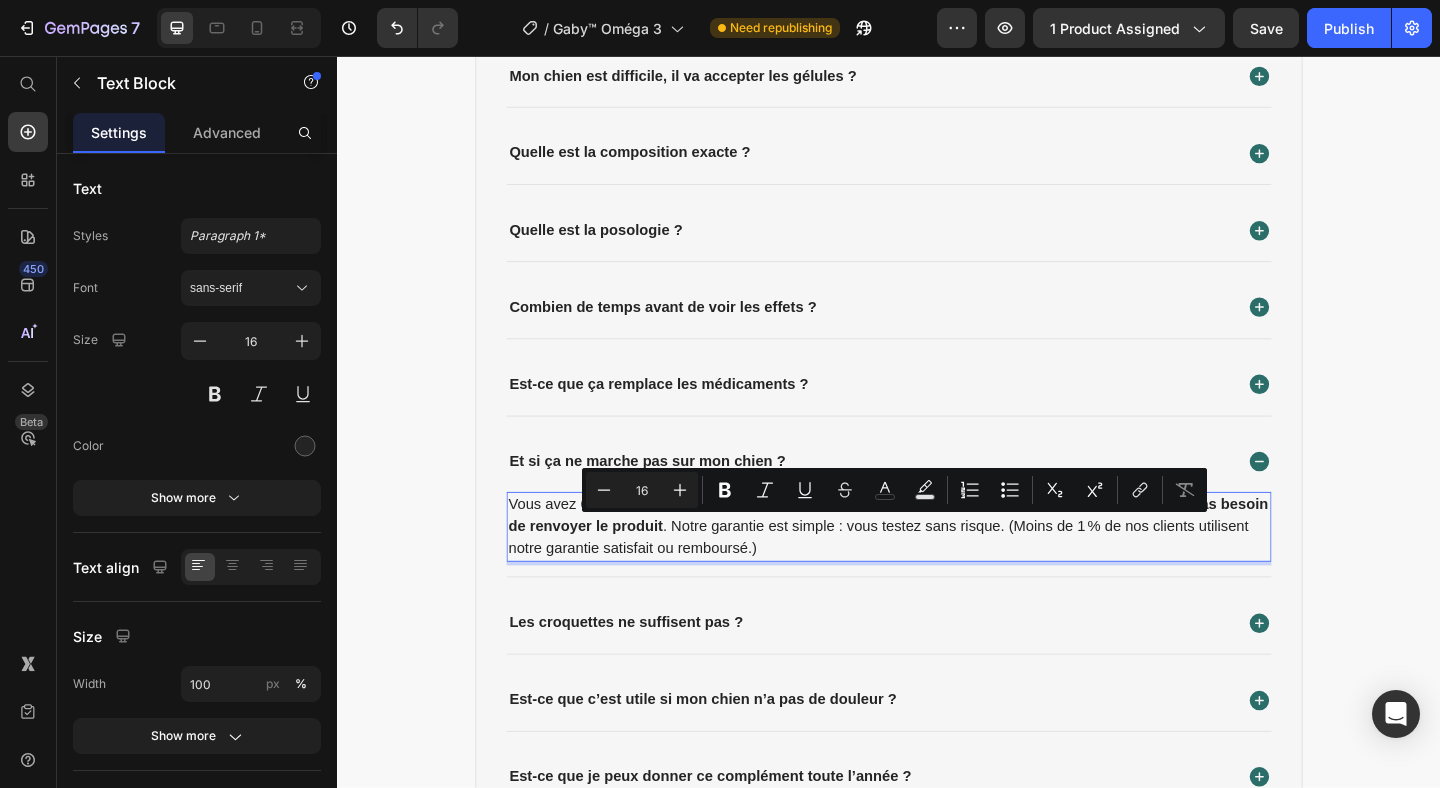 click on "FAQ - Vos questions les plus fréquentes. Heading
Est-ce que mon chien va vraiment voir une différence ?
Puis-je donner les Omégas 3 Gaby™ en même temps qu’un traitement ou un autre complément ?
Comment savoir si Gaby™ est une vraie société sérieuse ?
Est-ce que c’est adapté à tous les chiens ?
Mon chien est difficile, il va accepter les gélules ?
Quelle est la composition exacte ?
Quelle est la posologie ?
Combien de temps avant de voir les effets ?
Est-ce que ça remplace les médicaments ?
Et si ça ne marche pas sur mon chien ? Vous avez 60 jours pour tester. Si vous ne voyez pas d'amélioration, vous êtes  remboursé et vous avez pas besoin de renvoyer le produit . Notre garantie est simple : vous testez sans risque. (Moins de 1 % de nos clients utilisent notre garantie satisfait ou remboursé.) Text Block   0" at bounding box center [937, 243] 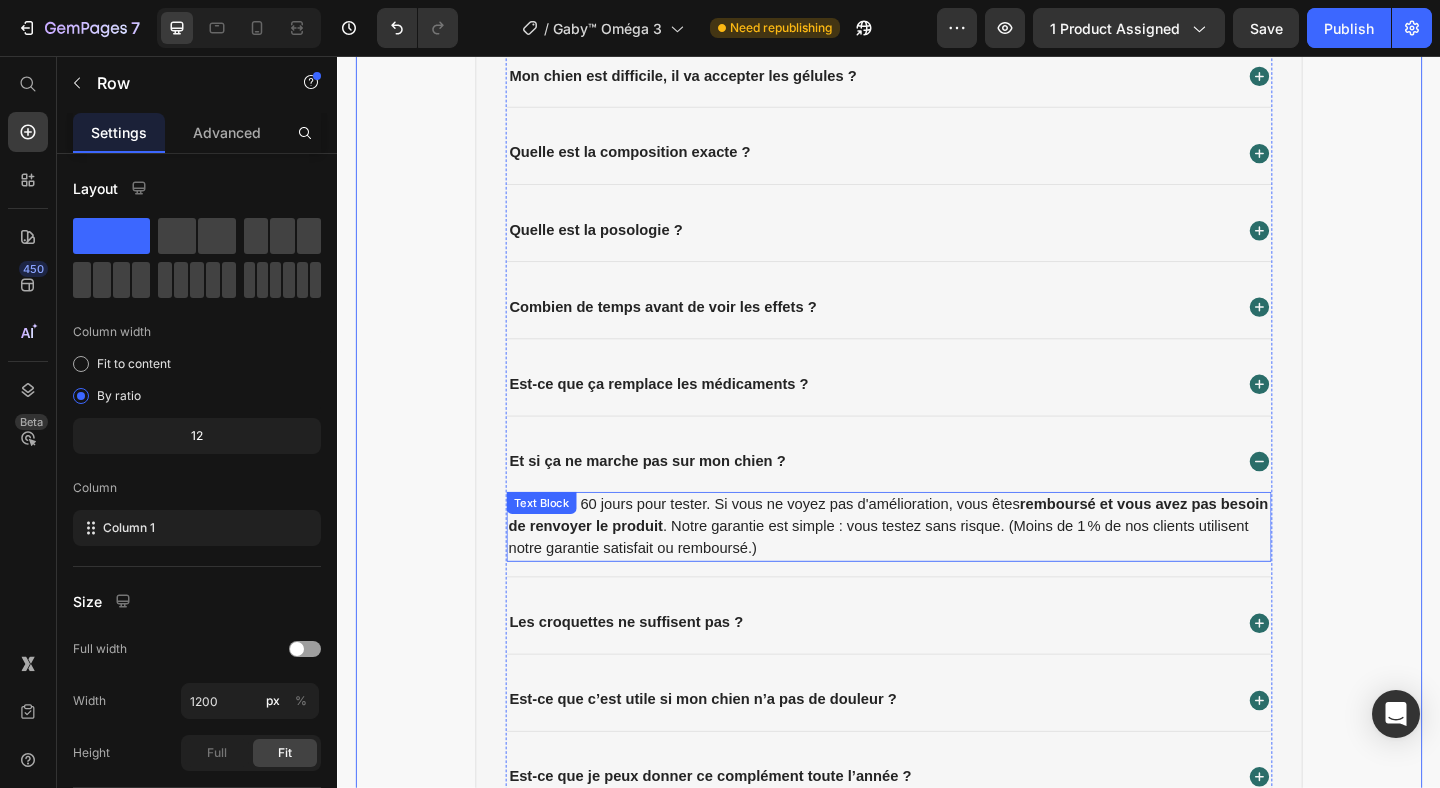 click on "Vous avez 60 jours pour tester. Si vous ne voyez pas d'amélioration, vous êtes  remboursé et vous avez pas besoin de renvoyer le produit . Notre garantie est simple : vous testez sans risque. (Moins de 1 % de nos clients utilisent notre garantie satisfait ou remboursé.)" at bounding box center [937, 568] 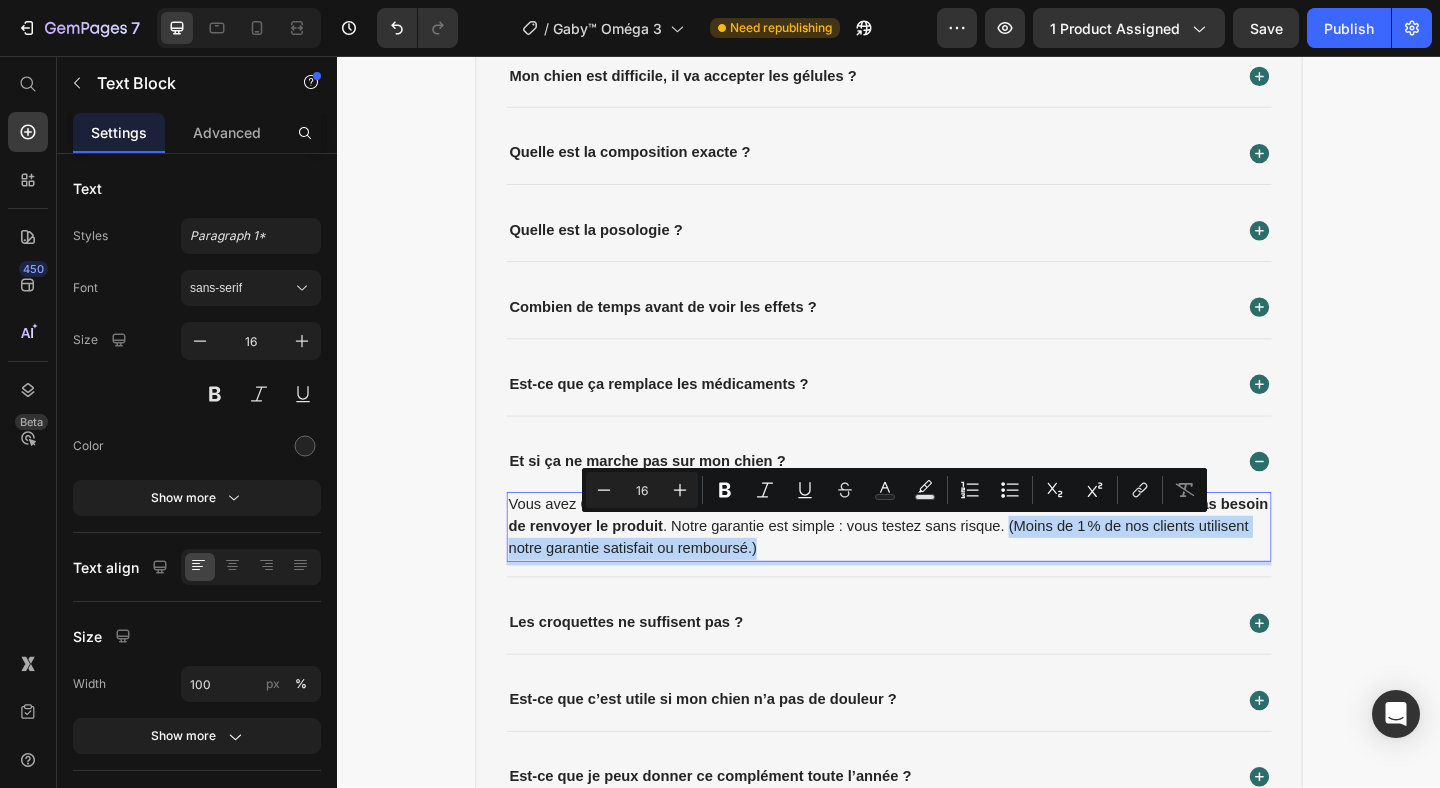drag, startPoint x: 1116, startPoint y: 567, endPoint x: 1133, endPoint y: 587, distance: 26.24881 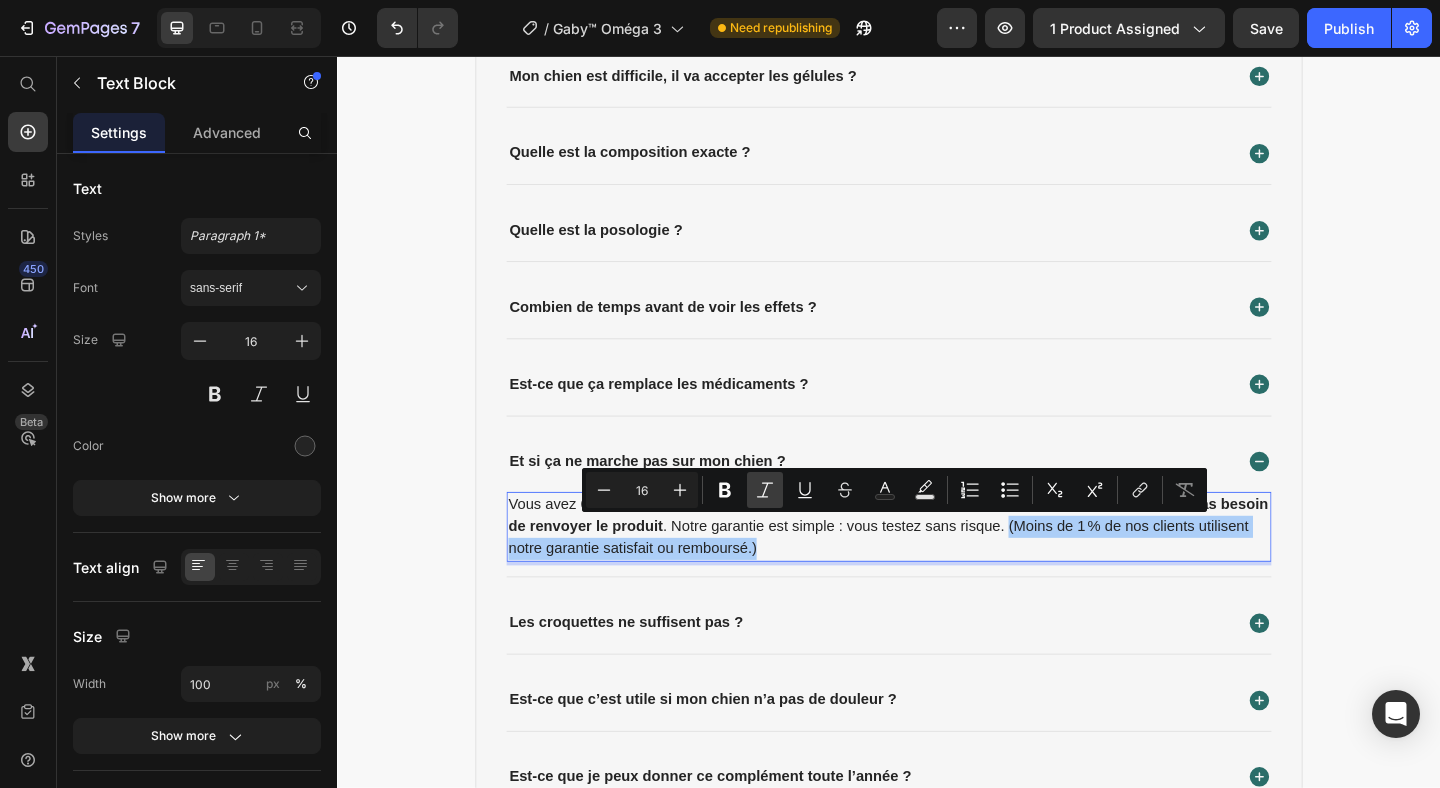 click 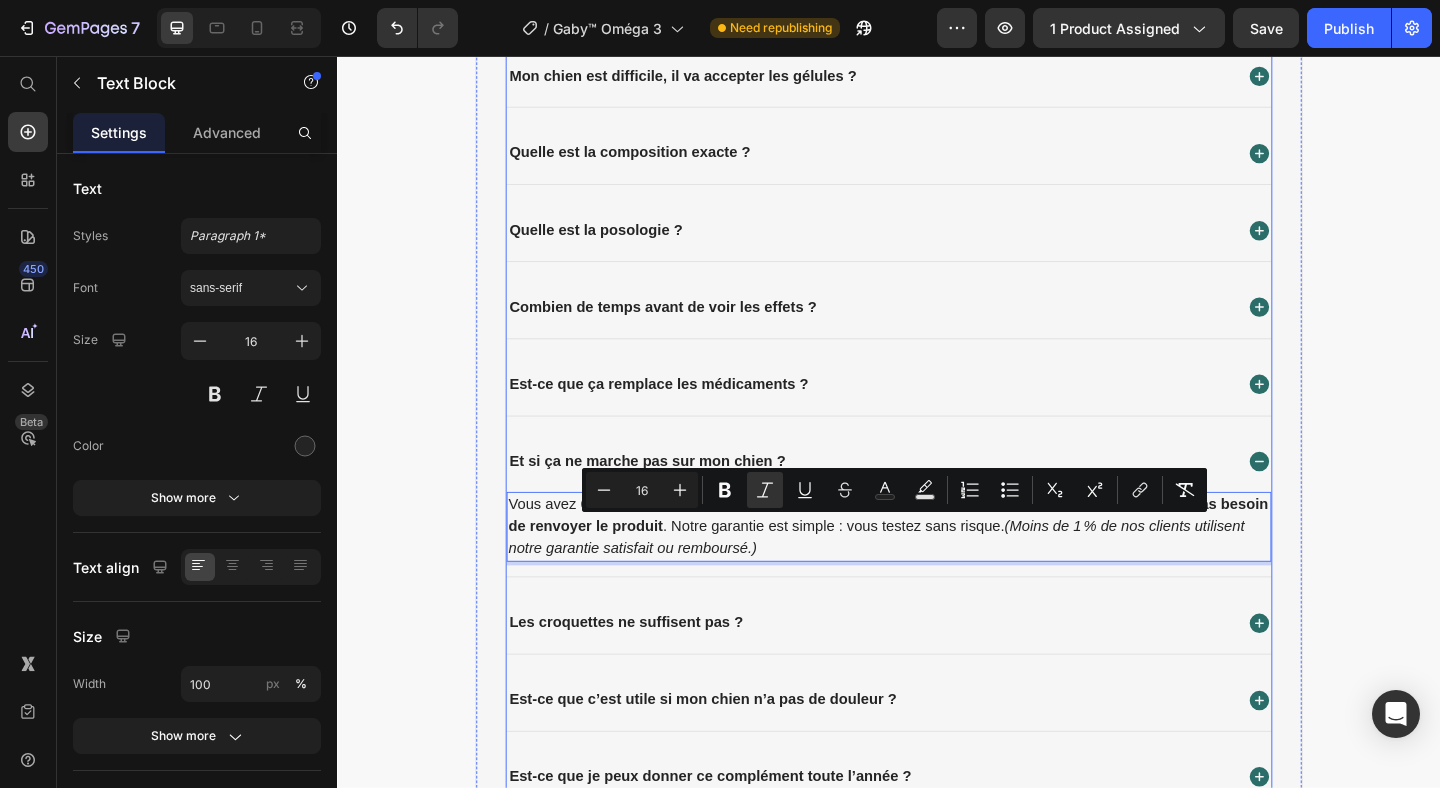 click on "Est-ce que mon chien va vraiment voir une différence ?
Puis-je donner les Omégas 3 Gaby™ en même temps qu’un traitement ou un autre complément ?
Comment savoir si Gaby™ est une vraie société sérieuse ?
Est-ce que c’est adapté à tous les chiens ?
Mon chien est difficile, il va accepter les gélules ?
Quelle est la composition exacte ?
Quelle est la posologie ?
Combien de temps avant de voir les effets ?
Est-ce que ça remplace les médicaments ?
Et si ça ne marche pas sur mon chien ? Vous avez 60 jours pour tester. Si vous ne voyez pas d'amélioration, vous êtes  remboursé et vous avez pas besoin de renvoyer le produit . Notre garantie est simple : vous testez sans risque.  (Moins de 1 % de nos clients utilisent notre garantie satisfait ou remboursé.) Text Block   0
Les croquettes ne suffisent pas ?" at bounding box center (937, 291) 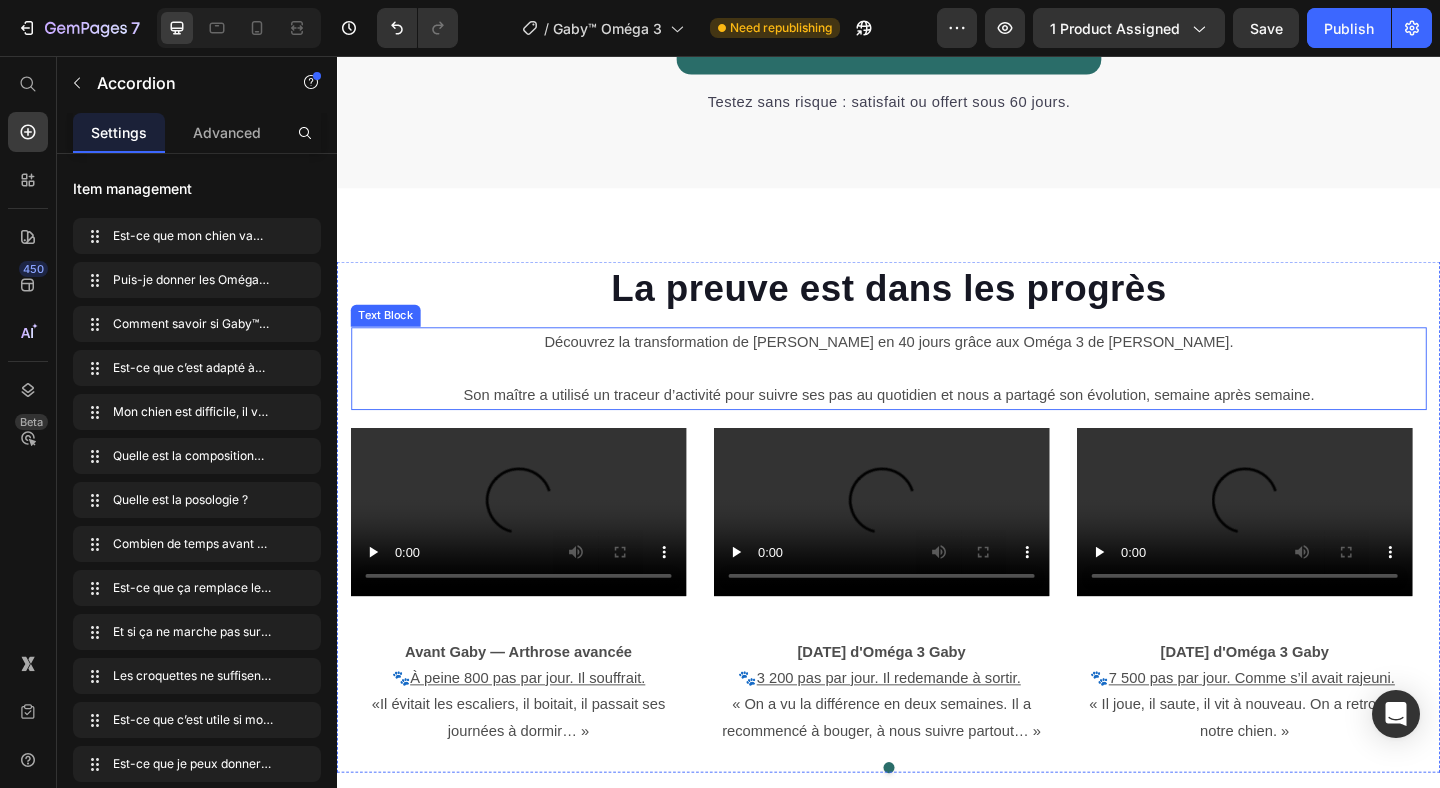 scroll, scrollTop: 8194, scrollLeft: 0, axis: vertical 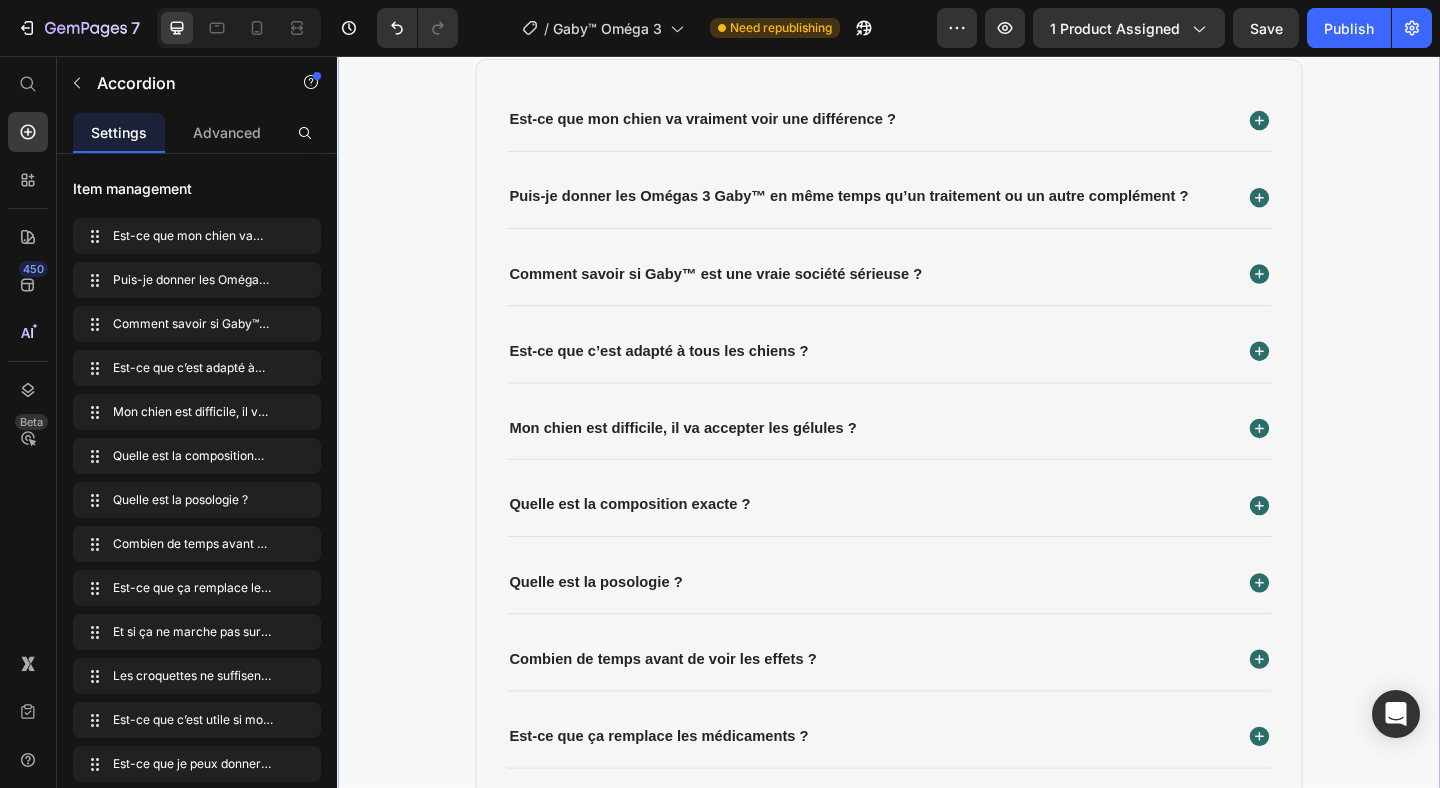 click on "FAQ - Vos questions les plus fréquentes. Heading
Est-ce que mon chien va vraiment voir une différence ?
Puis-je donner les Omégas 3 Gaby™ en même temps qu’un traitement ou un autre complément ?
Comment savoir si Gaby™ est une vraie société sérieuse ?
Est-ce que c’est adapté à tous les chiens ?
Mon chien est difficile, il va accepter les gélules ?
Quelle est la composition exacte ?
Quelle est la posologie ?
Combien de temps avant de voir les effets ?
Est-ce que ça remplace les médicaments ?
Et si ça ne marche pas sur mon chien ?
Les croquettes ne suffisent pas ?
Est-ce que c’est utile si mon chien n’a pas de douleur ?
Est-ce que je peux donner ce complément toute l’année ? Accordion Row Row Section 11" at bounding box center [937, 564] 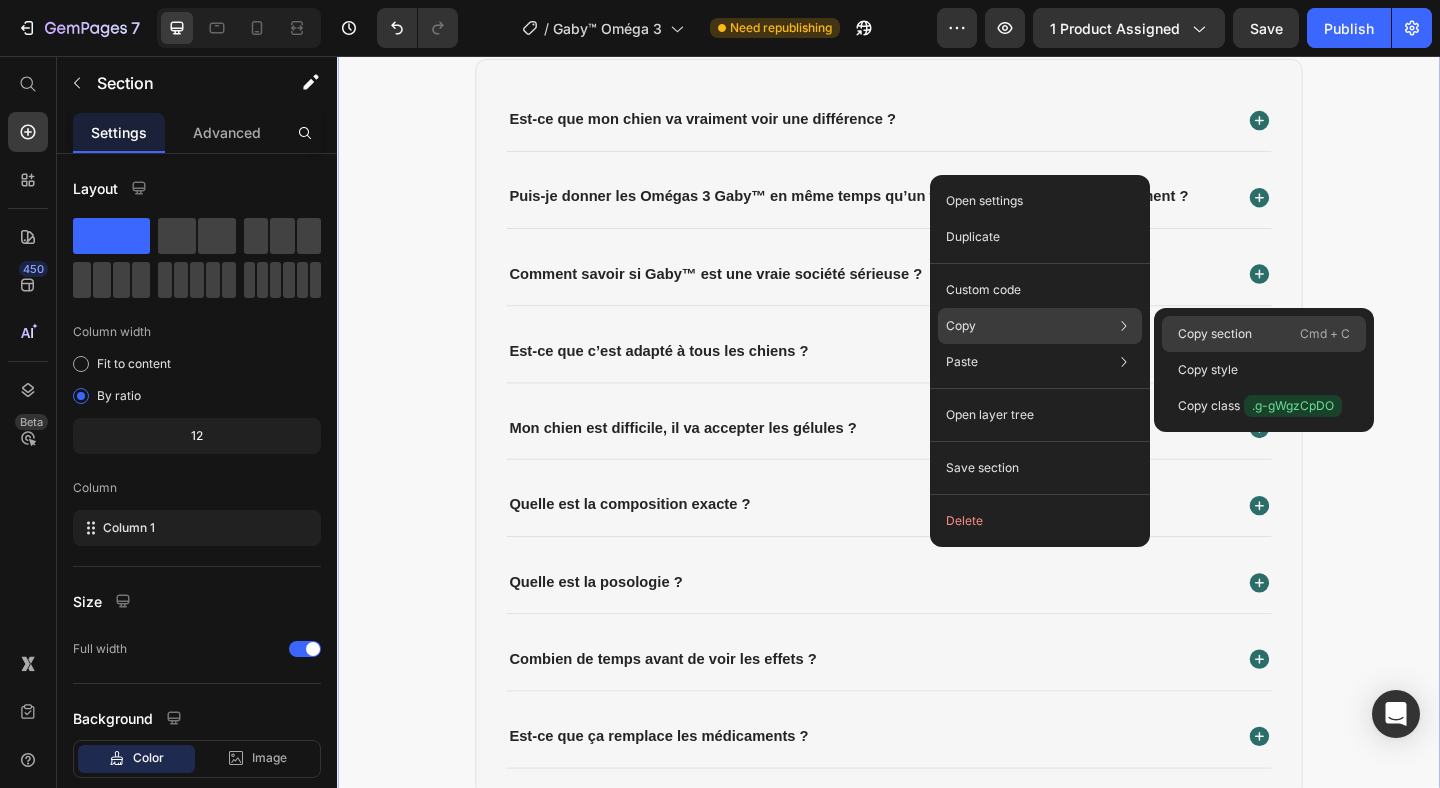 drag, startPoint x: 1228, startPoint y: 335, endPoint x: 487, endPoint y: 184, distance: 756.2288 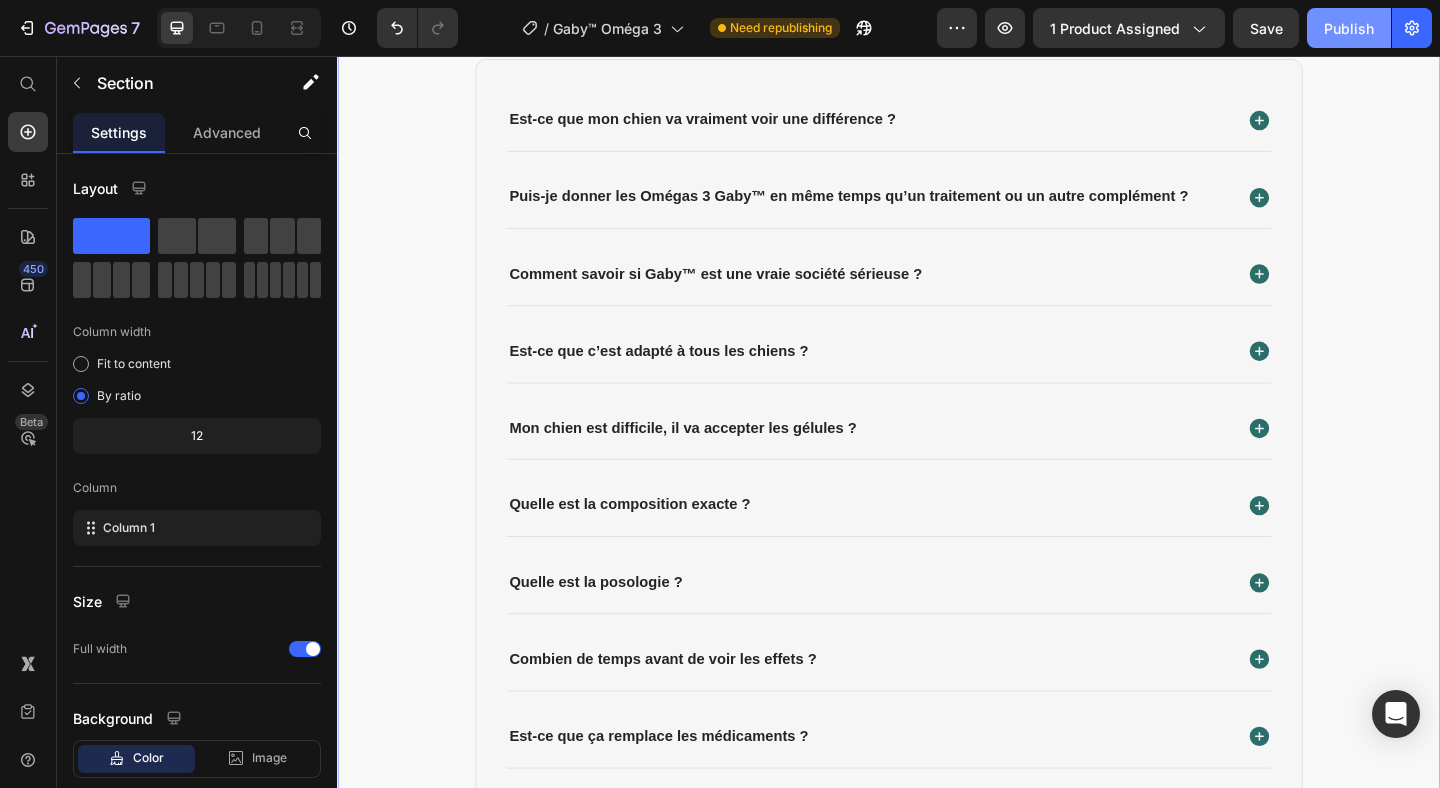 drag, startPoint x: 1354, startPoint y: 36, endPoint x: 452, endPoint y: 245, distance: 925.89685 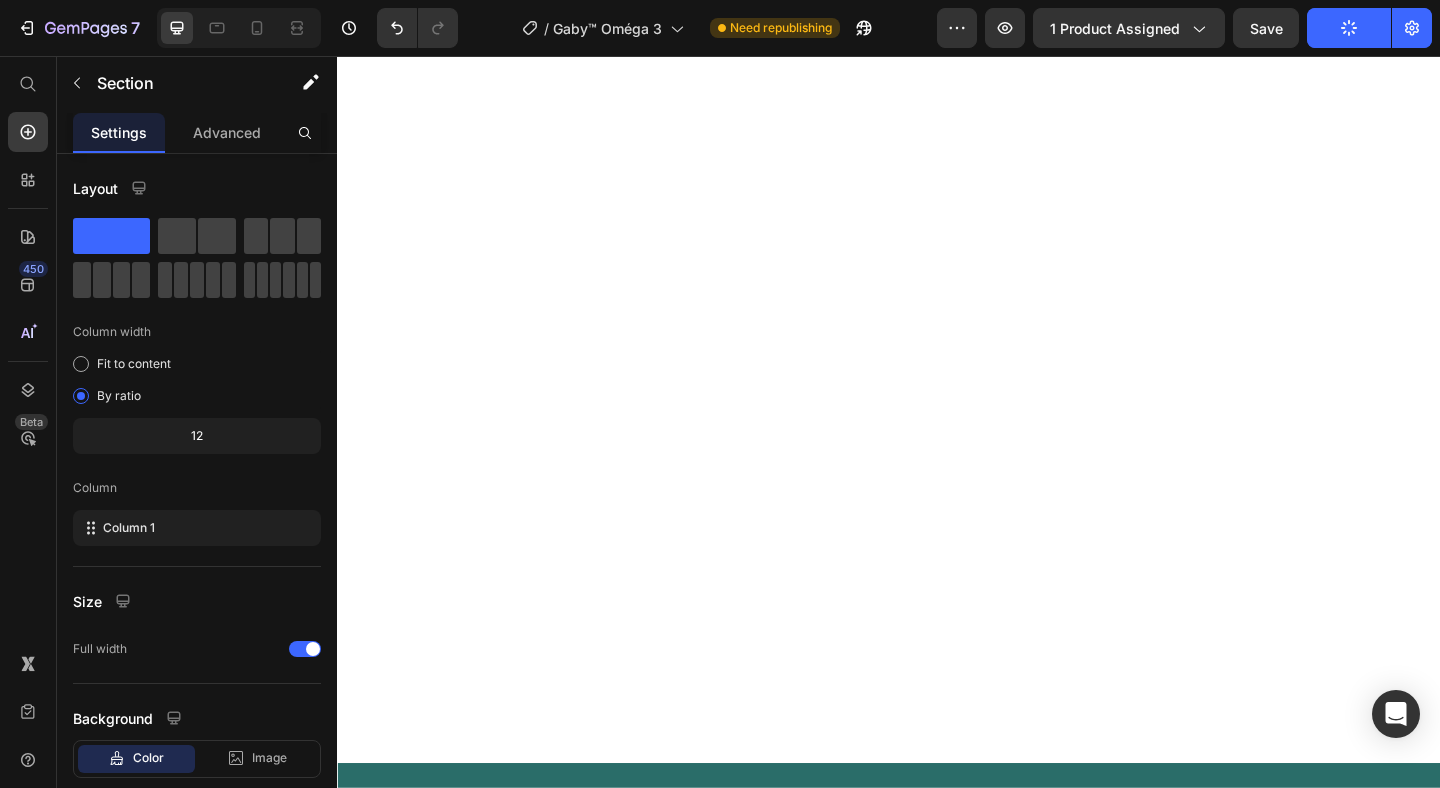 scroll, scrollTop: 0, scrollLeft: 0, axis: both 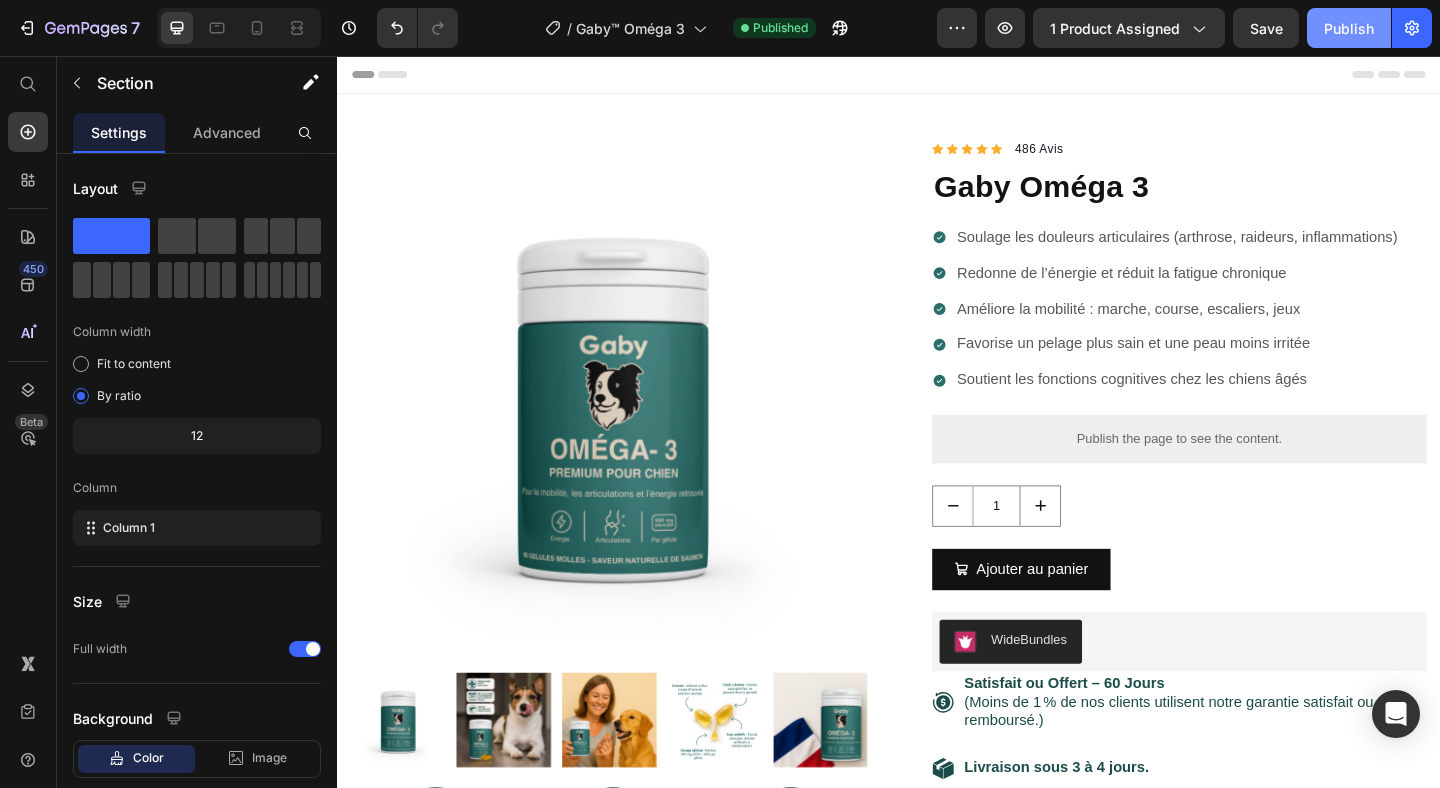 click on "Publish" at bounding box center [1349, 28] 